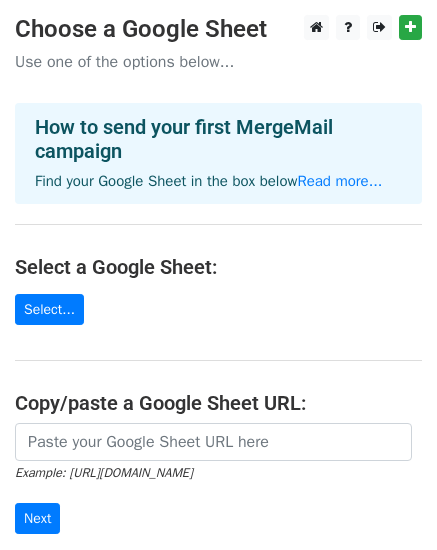 scroll, scrollTop: 0, scrollLeft: 0, axis: both 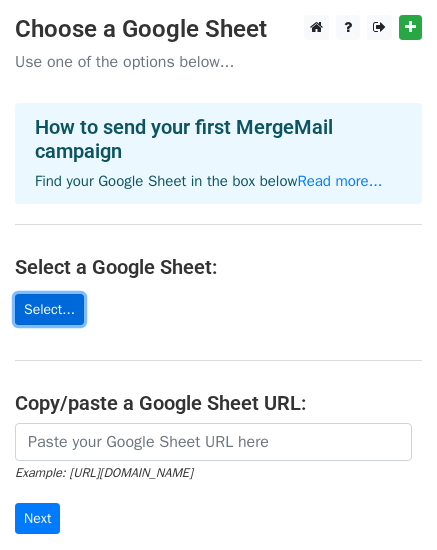 click on "Select..." at bounding box center (49, 309) 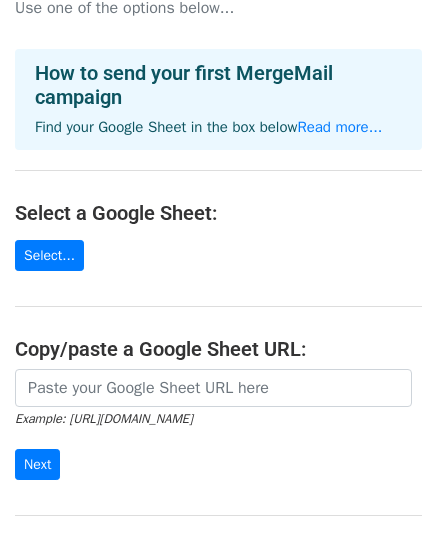 scroll, scrollTop: 187, scrollLeft: 0, axis: vertical 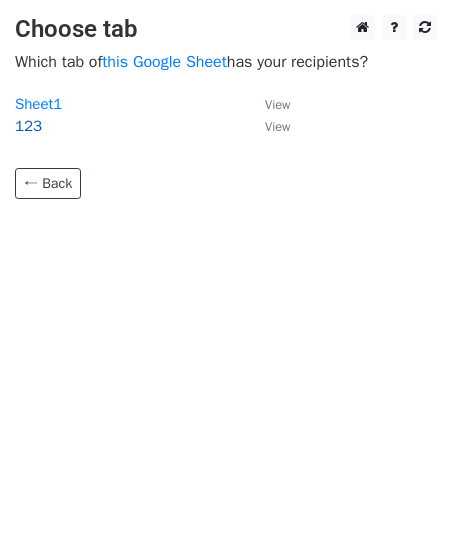 click on "123" at bounding box center (28, 126) 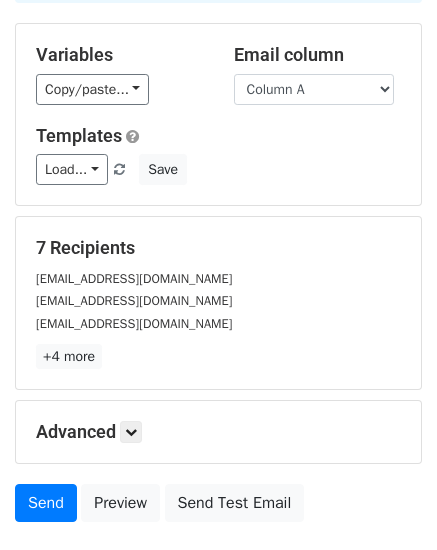 scroll, scrollTop: 0, scrollLeft: 0, axis: both 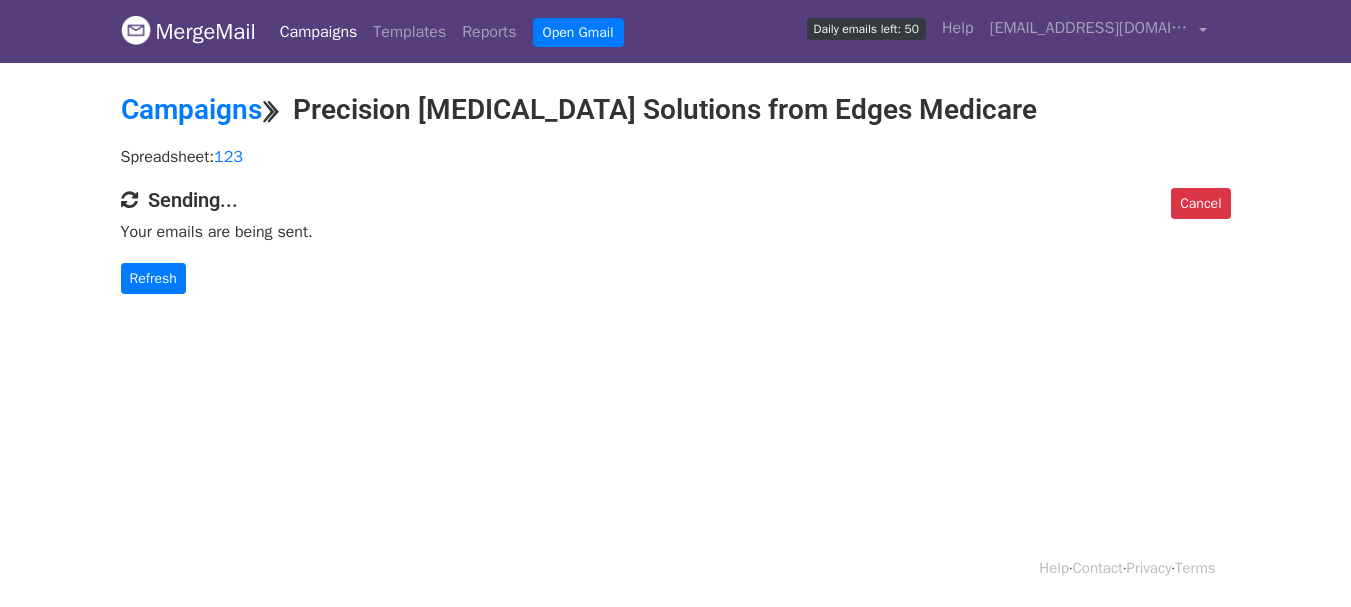 drag, startPoint x: 80, startPoint y: 646, endPoint x: 98, endPoint y: 646, distance: 18 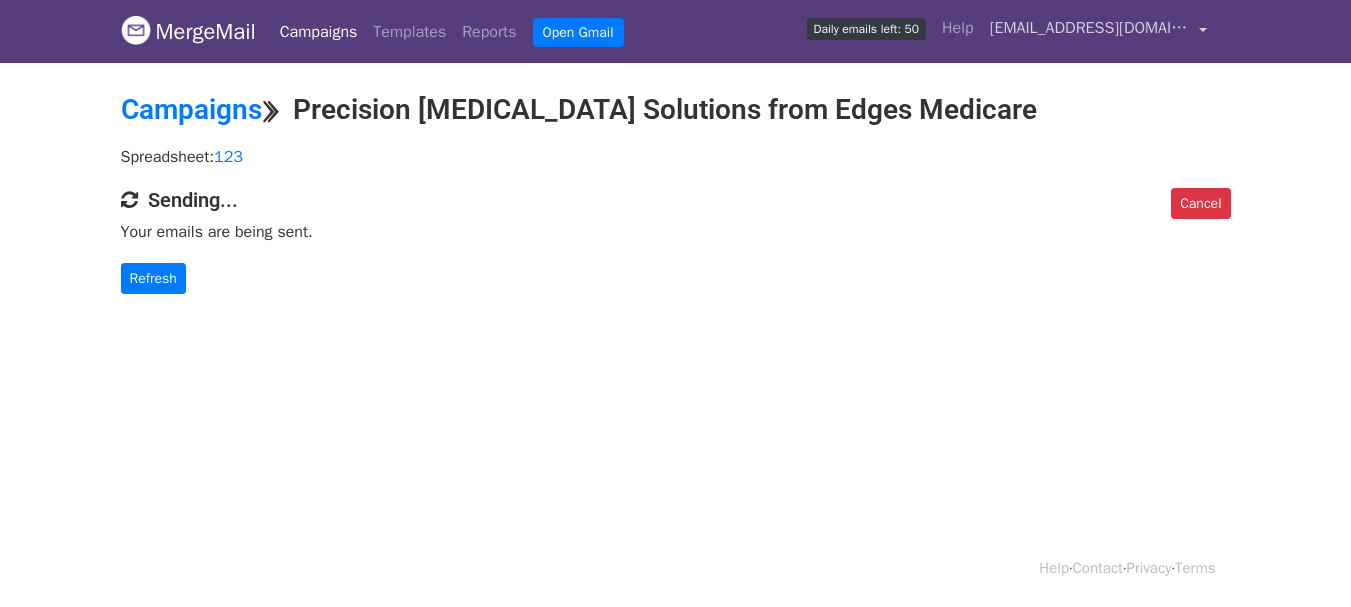 click on "[EMAIL_ADDRESS][DOMAIN_NAME]" at bounding box center [1098, 31] 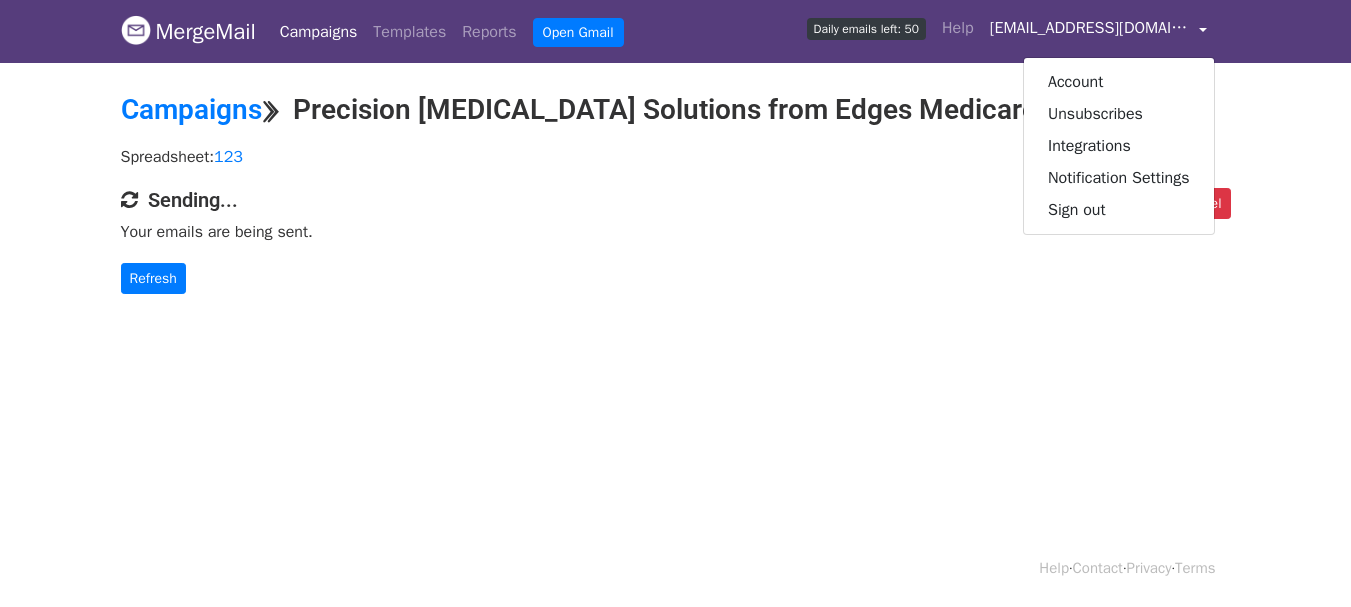 click on "MergeMail
Campaigns
Templates
Reports
Open Gmail
Daily emails left: 50
Help
info@edgesmedicare.com
Account
Unsubscribes
Integrations
Notification Settings
Sign out
New Features
You're all caught up!
Scheduled Campaigns
Schedule your emails to be sent later.
Read more
Account Reports
View reports across all of your campaigns to find highly-engaged recipients and to see which templates and campaigns have the most clicks and opens.
Read more
View my reports
Template Editor
Create beautiful emails using our powerful template editor.
Read more
View my templates
Campaigns
⟫
Precision Biopsy Solutions from Edges Medicare
Spreadsheet:
123
Cancel
Sending...
Your emails are being sent.
Refresh
Help
·
Contact
·
Privacy
·" at bounding box center (675, 303) 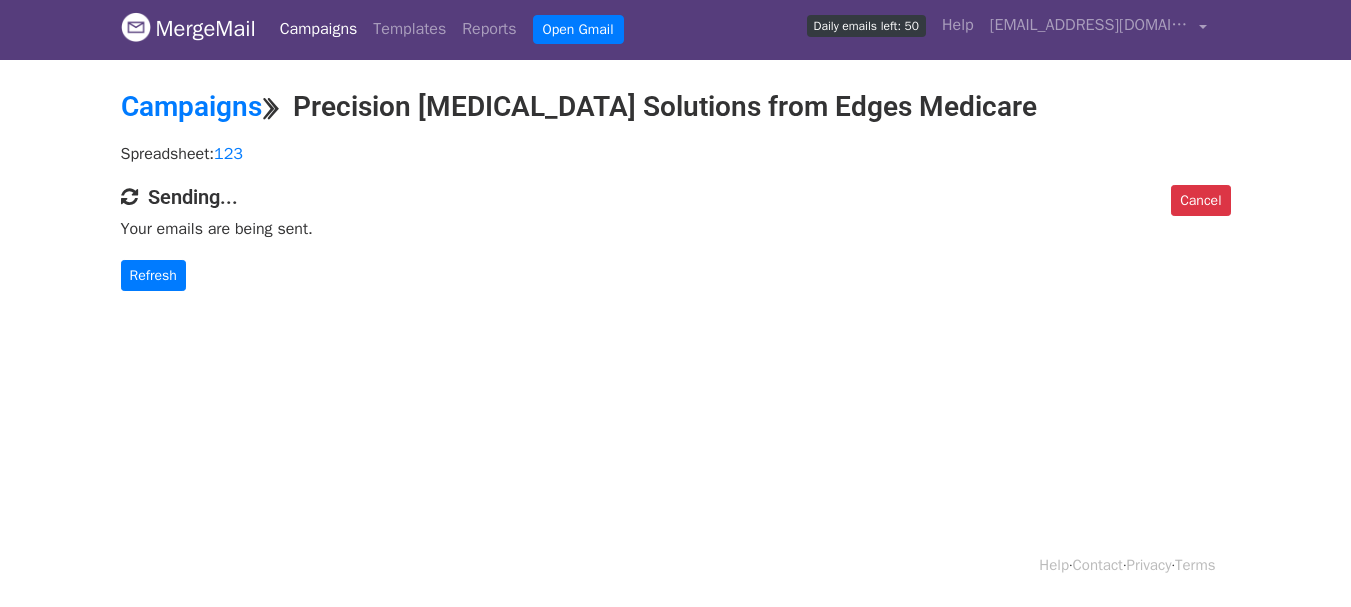 scroll, scrollTop: 0, scrollLeft: 0, axis: both 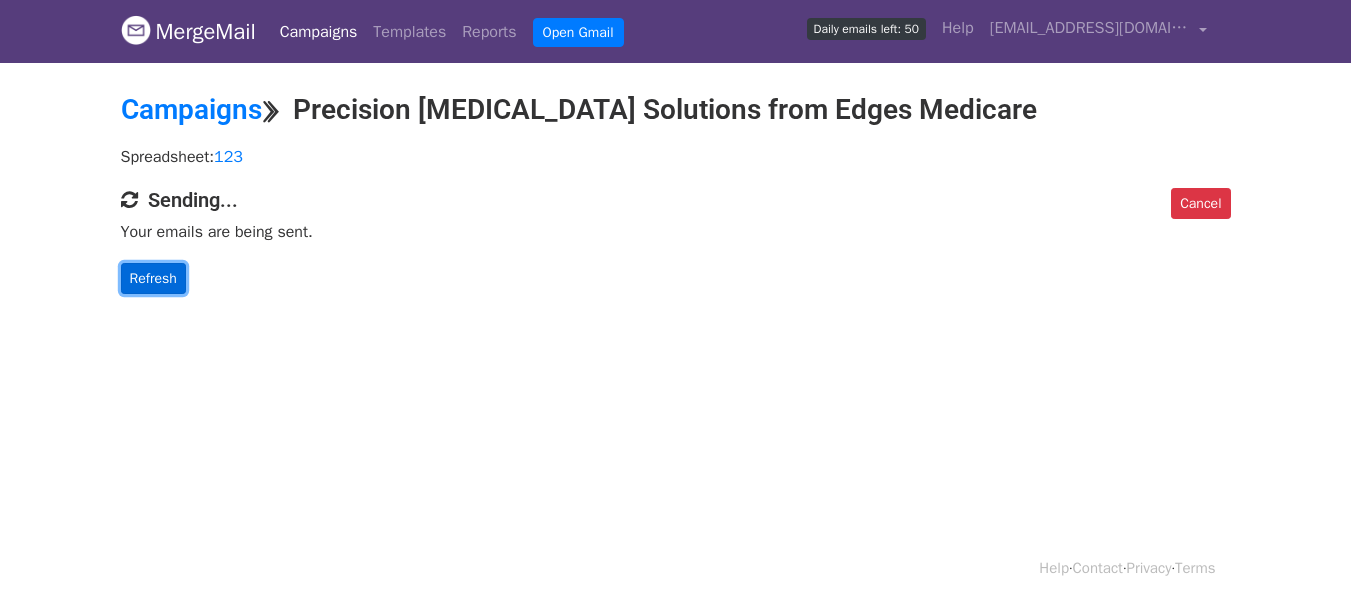 click on "Refresh" at bounding box center [153, 278] 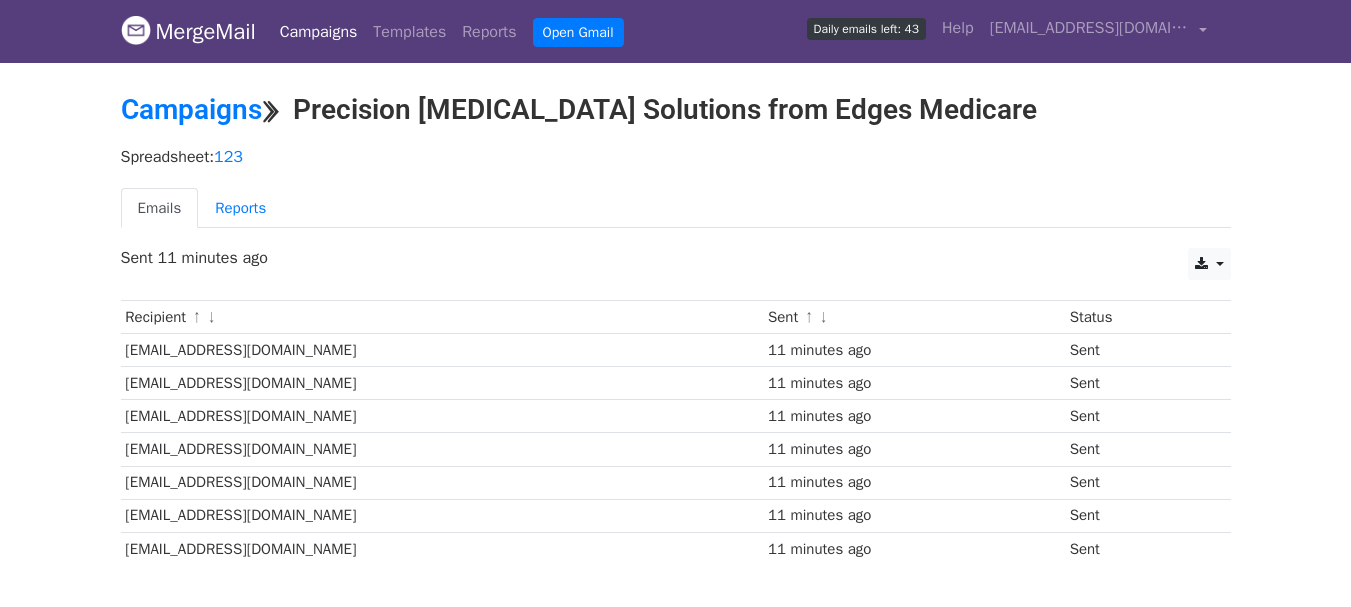scroll, scrollTop: 0, scrollLeft: 0, axis: both 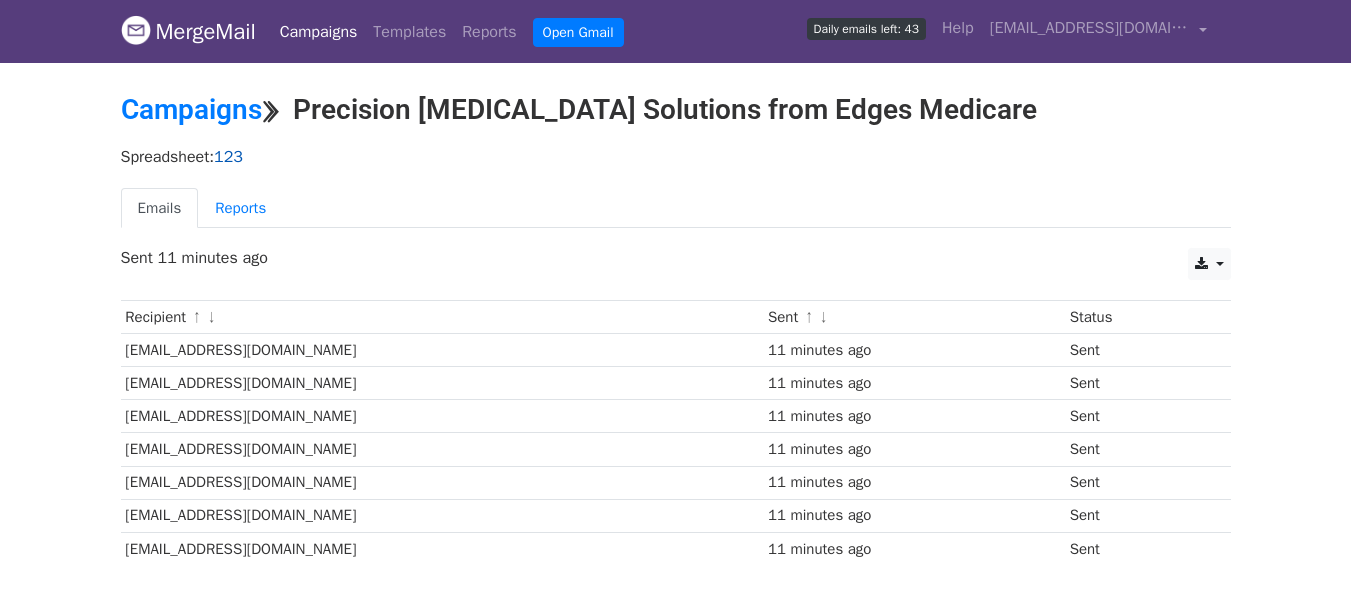 click on "123" at bounding box center (228, 157) 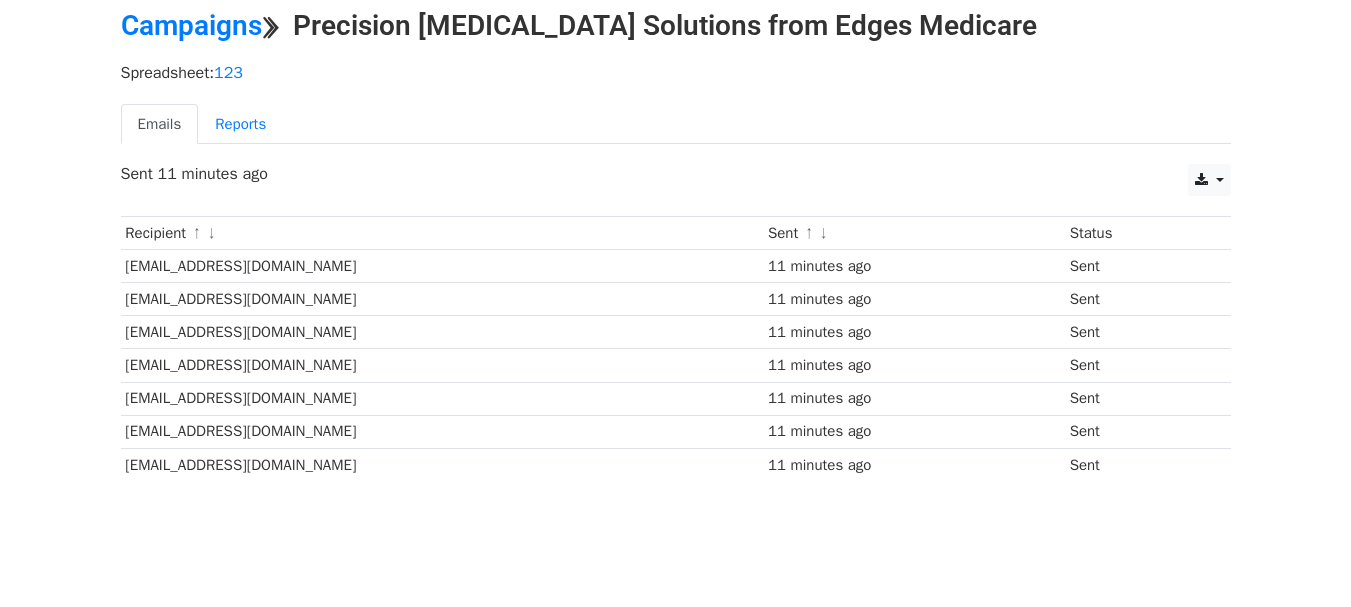 scroll, scrollTop: 0, scrollLeft: 0, axis: both 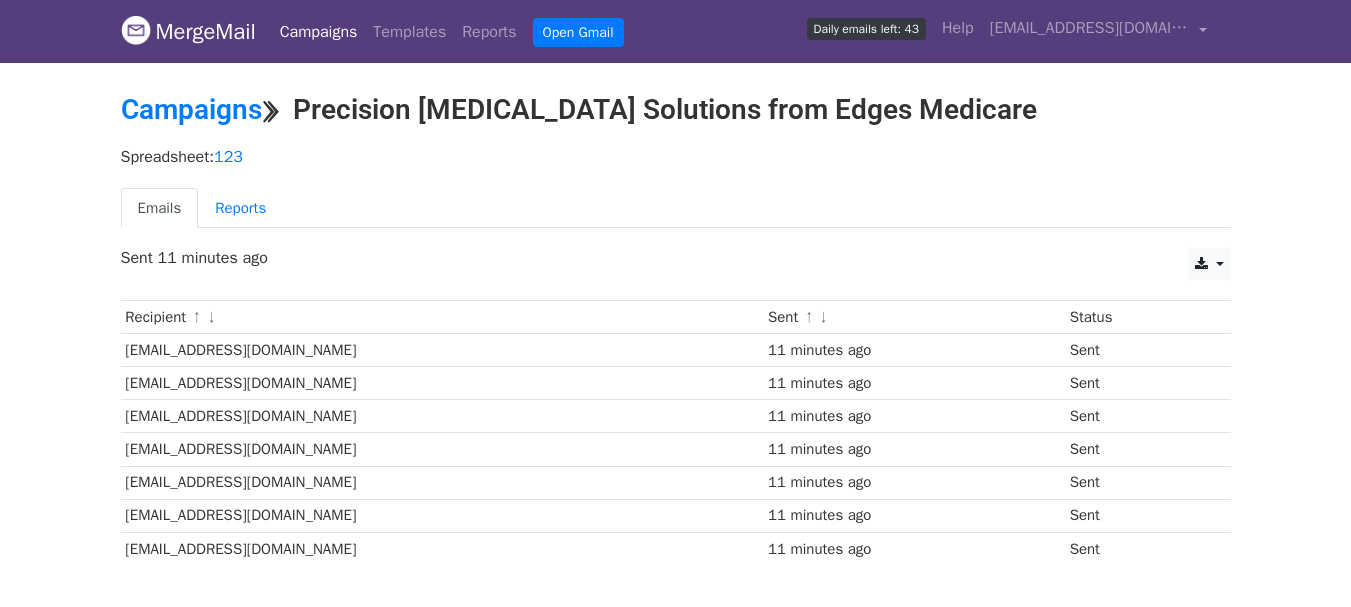 click on "Daily emails left: 43" at bounding box center (866, 29) 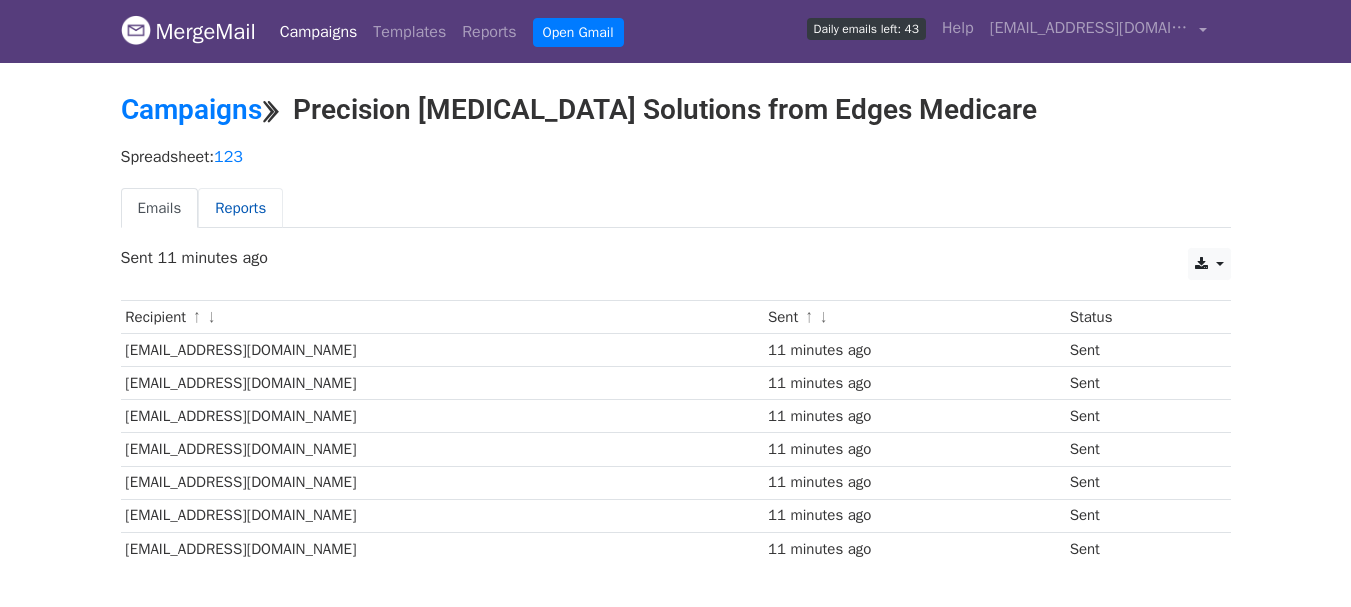 click on "Reports" at bounding box center (240, 208) 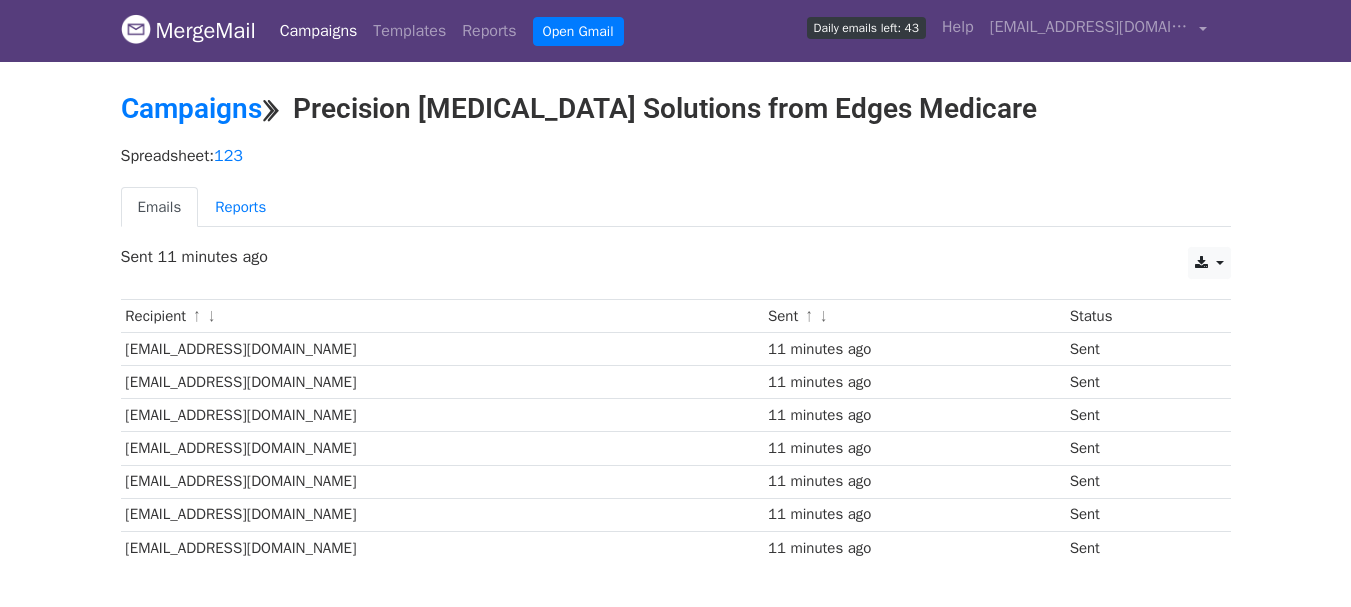 scroll, scrollTop: 0, scrollLeft: 0, axis: both 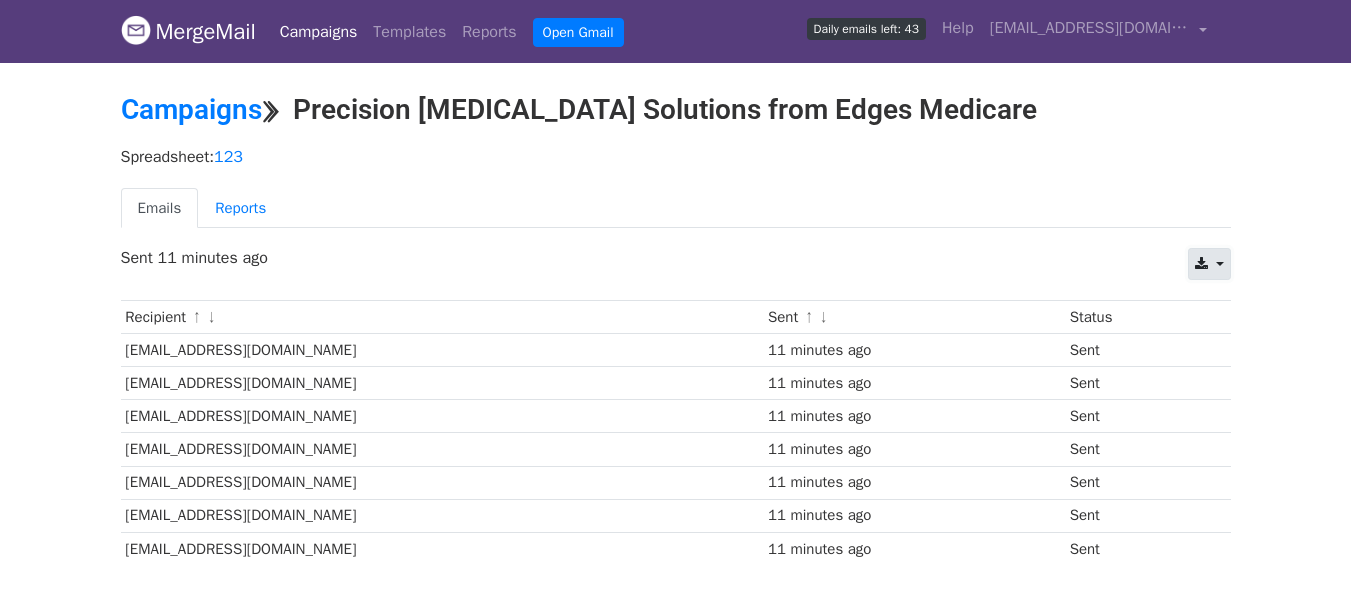 click at bounding box center (1209, 264) 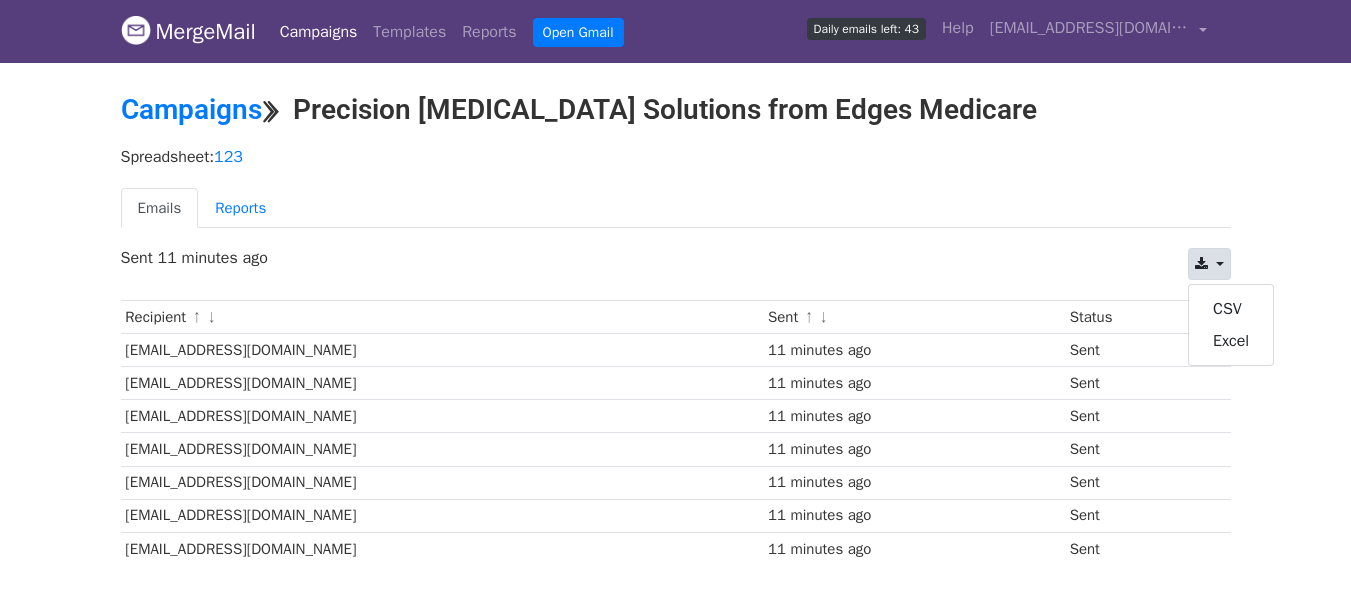 click on "MergeMail
Campaigns
Templates
Reports
Open Gmail
Daily emails left: 43
Help
info@edgesmedicare.com
Account
Unsubscribes
Integrations
Notification Settings
Sign out
New Features
You're all caught up!
Scheduled Campaigns
Schedule your emails to be sent later.
Read more
Account Reports
View reports across all of your campaigns to find highly-engaged recipients and to see which templates and campaigns have the most clicks and opens.
Read more
View my reports
Template Editor
Create beautiful emails using our powerful template editor.
Read more
View my templates
Campaigns
⟫
Precision Biopsy Solutions from Edges Medicare
Spreadsheet:
123
Emails
Reports
CSV
Excel
Sent
11 minutes ago
Recipient
↑
↓" at bounding box center (675, 330) 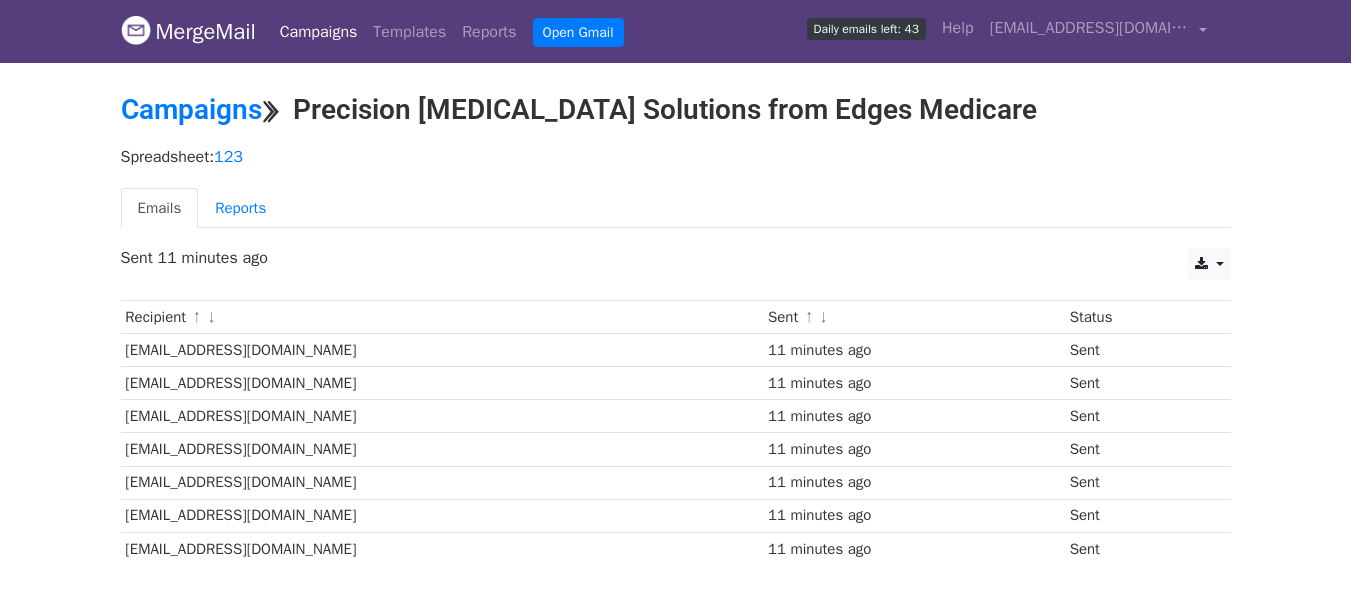 click on "Campaigns
⟫
Precision Biopsy Solutions from Edges Medicare" at bounding box center [676, 110] 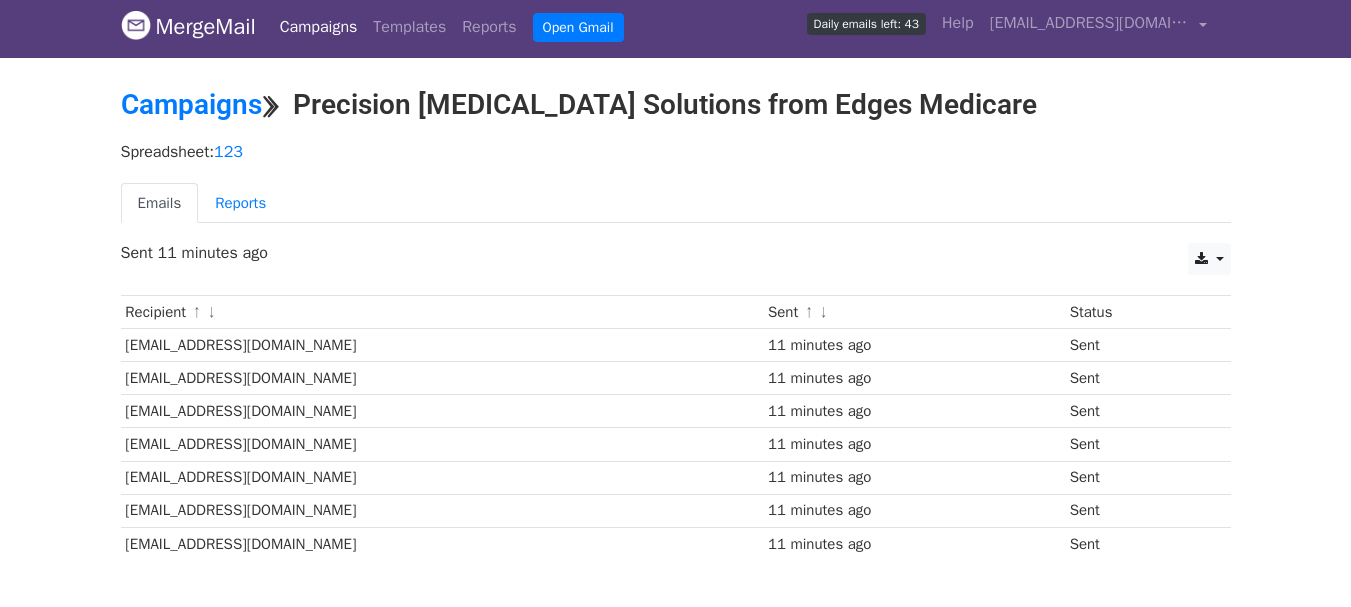 scroll, scrollTop: 0, scrollLeft: 0, axis: both 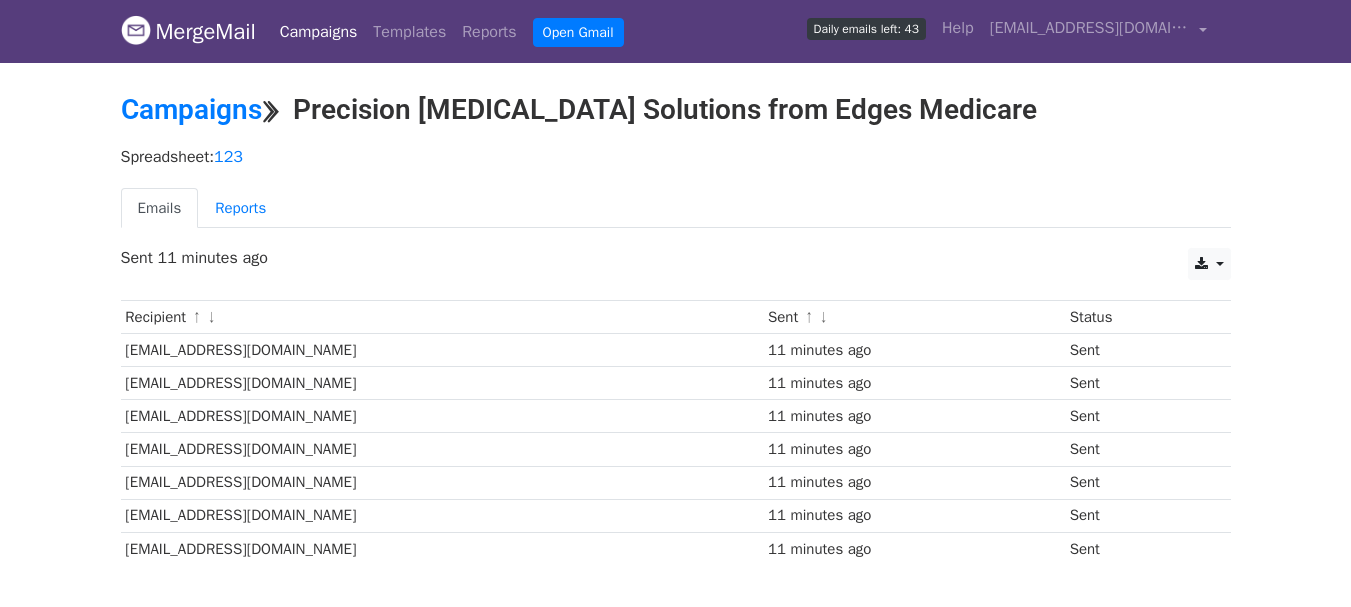 click on "Daily emails left: 43" at bounding box center (866, 28) 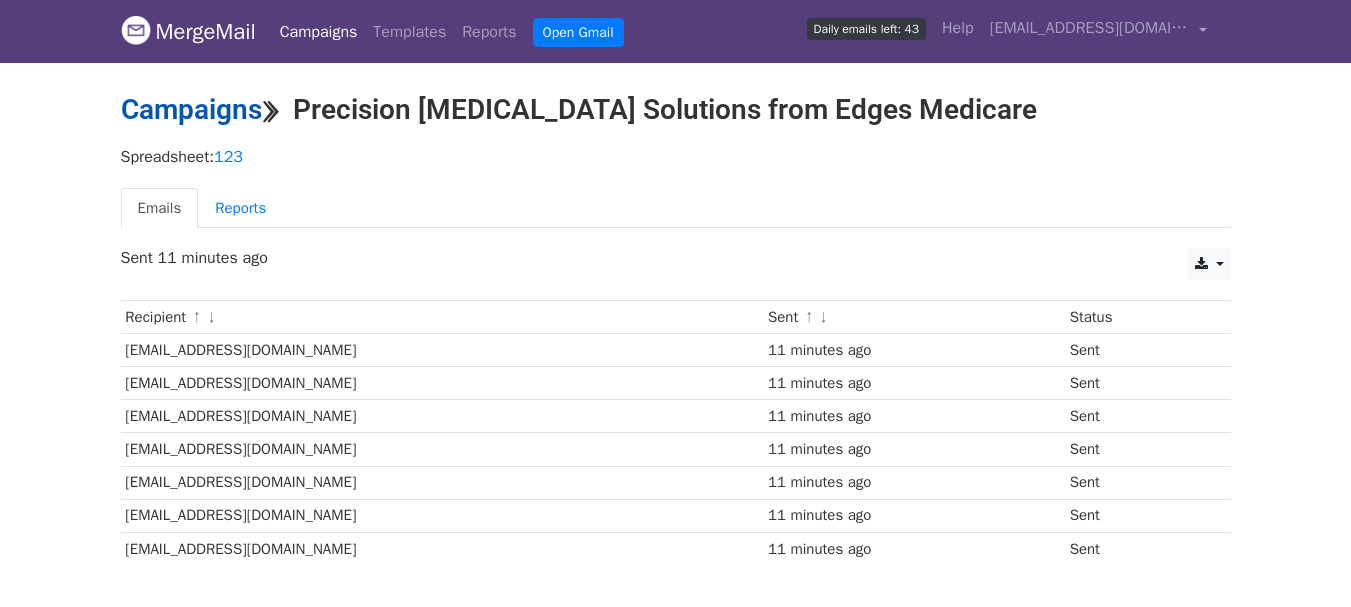 click on "Campaigns" at bounding box center [191, 109] 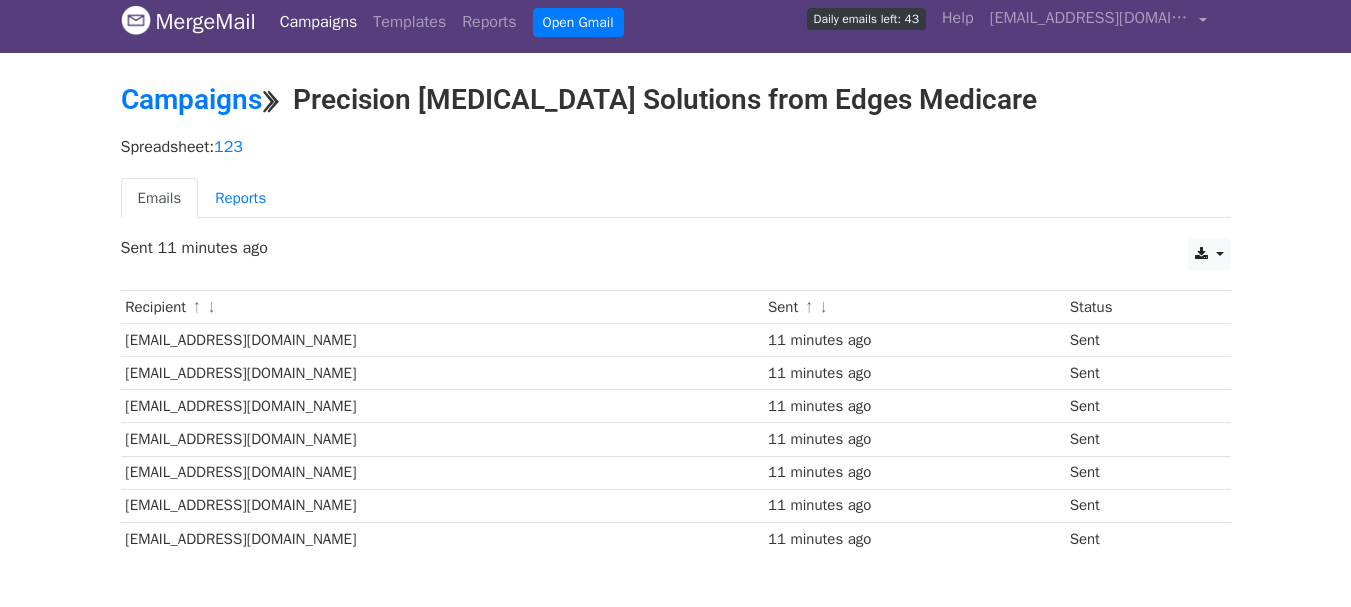 scroll, scrollTop: 0, scrollLeft: 0, axis: both 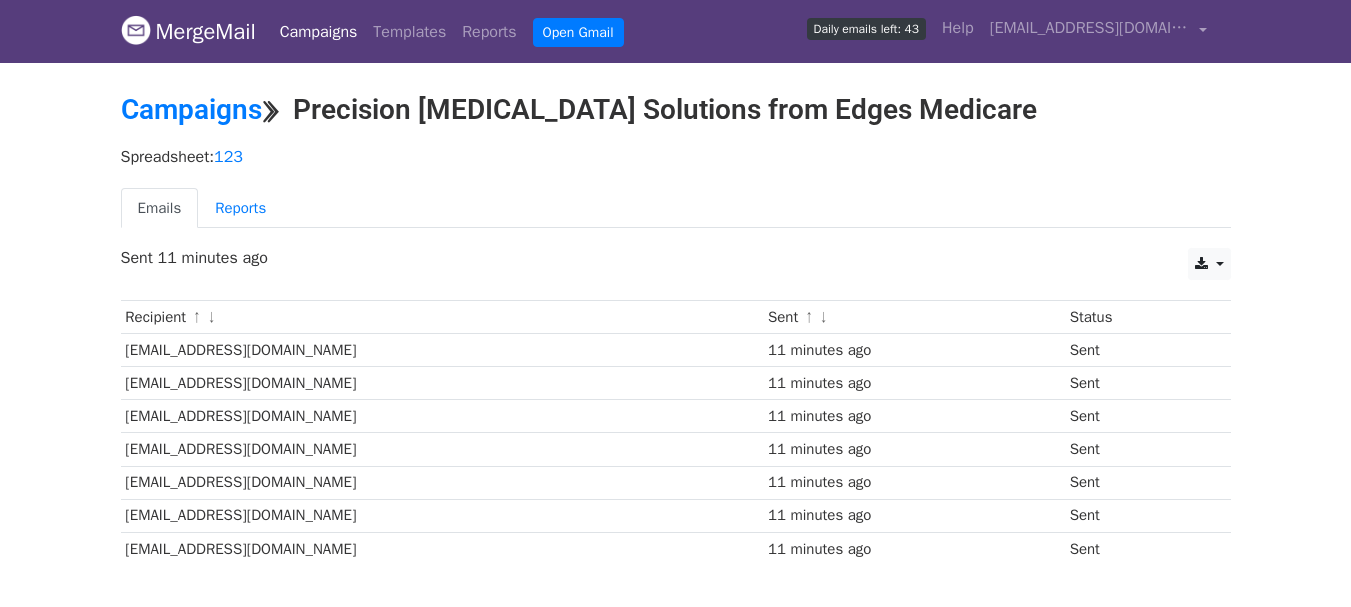 click on "MergeMail" at bounding box center (188, 32) 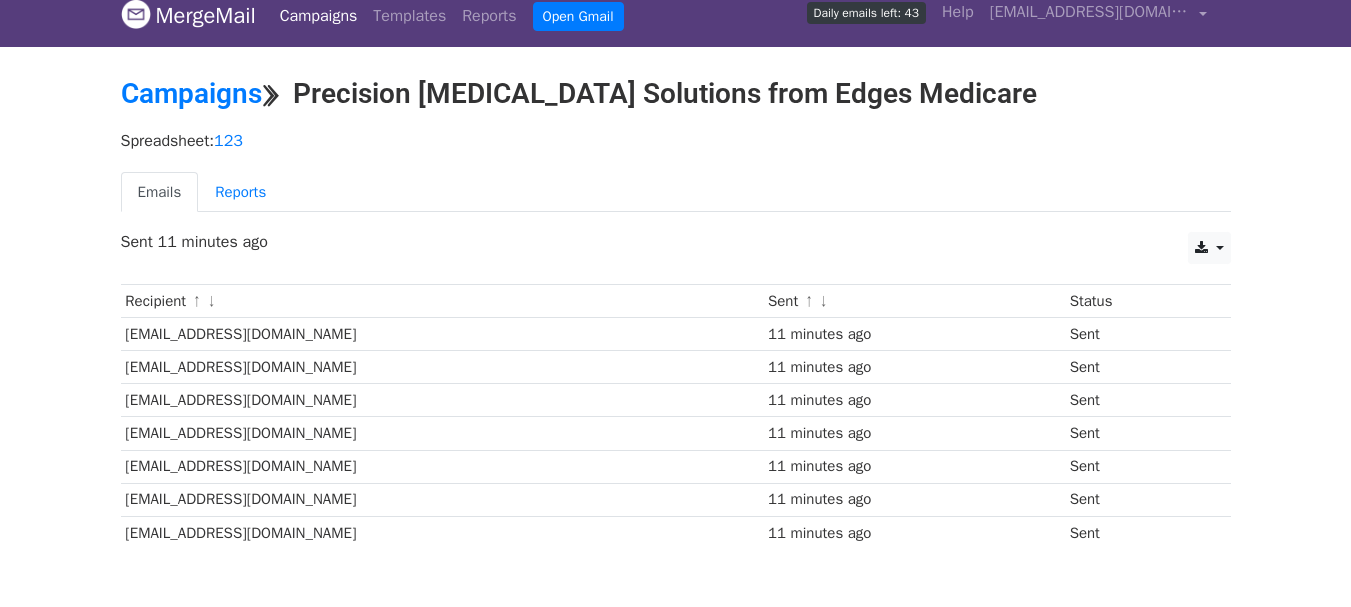 scroll, scrollTop: 0, scrollLeft: 0, axis: both 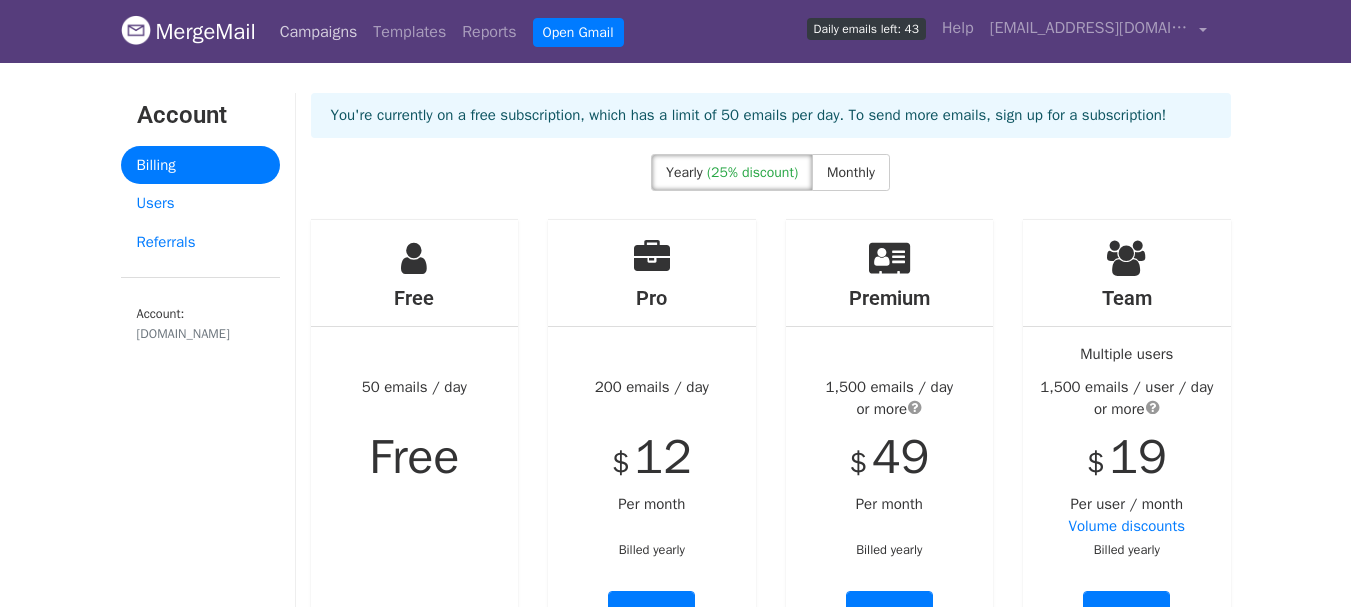 click on "Campaigns" at bounding box center (319, 32) 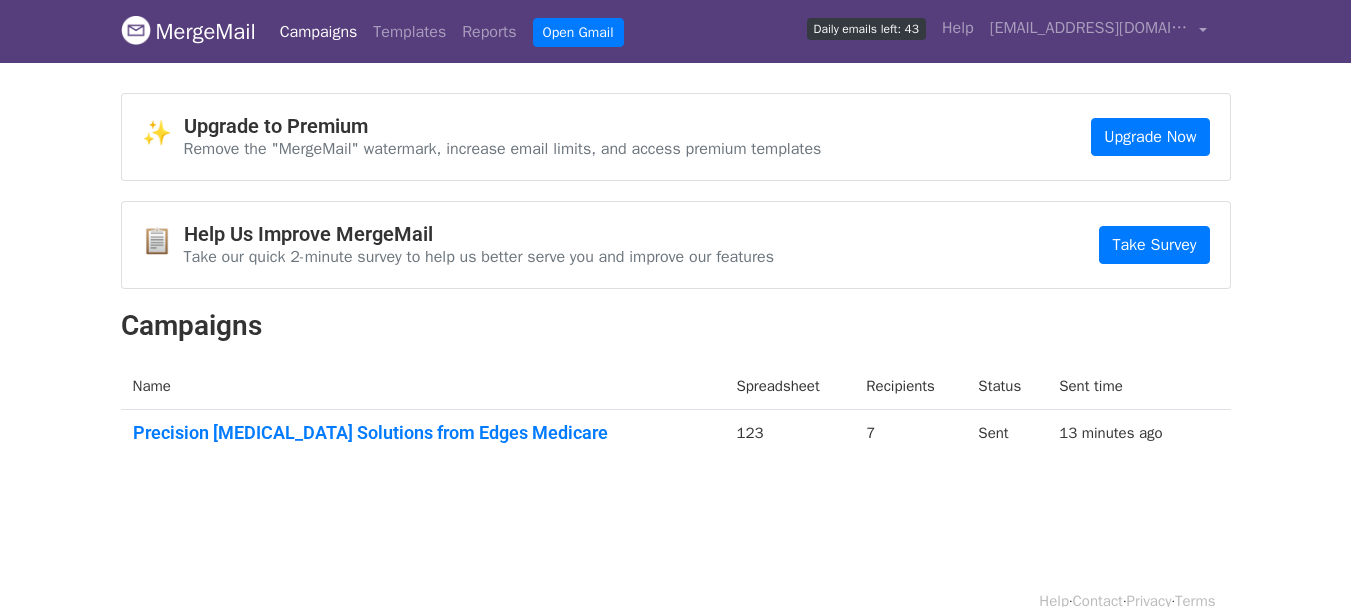 scroll, scrollTop: 0, scrollLeft: 0, axis: both 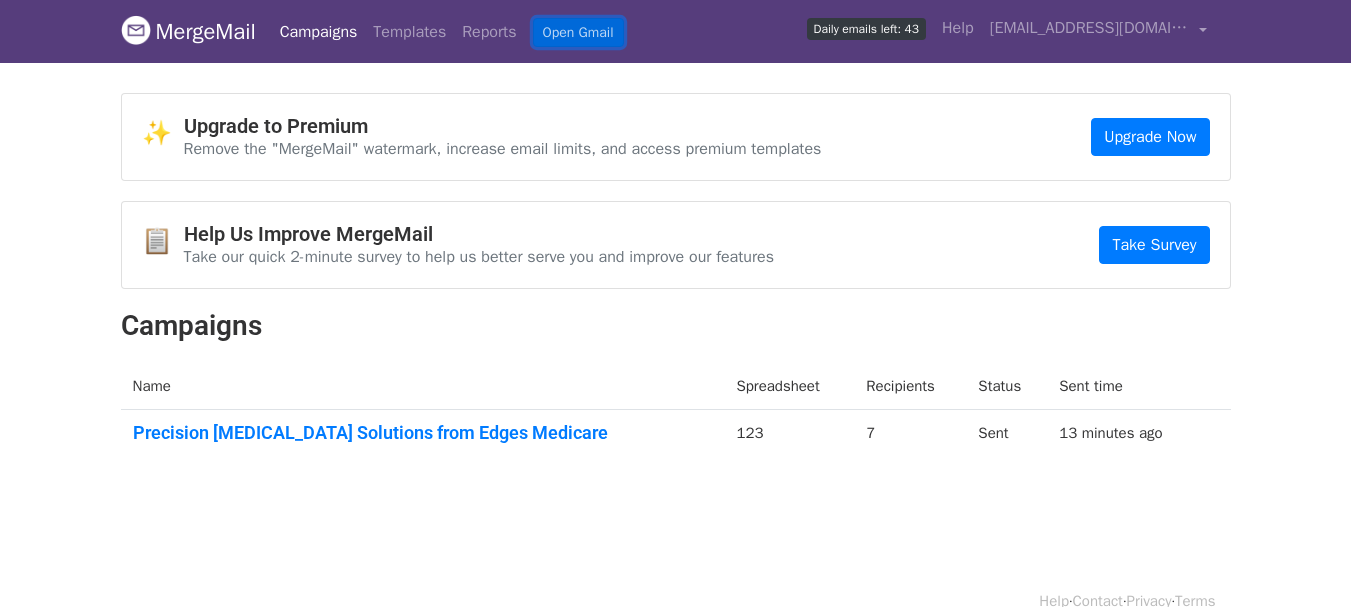 click on "Open Gmail" at bounding box center (578, 32) 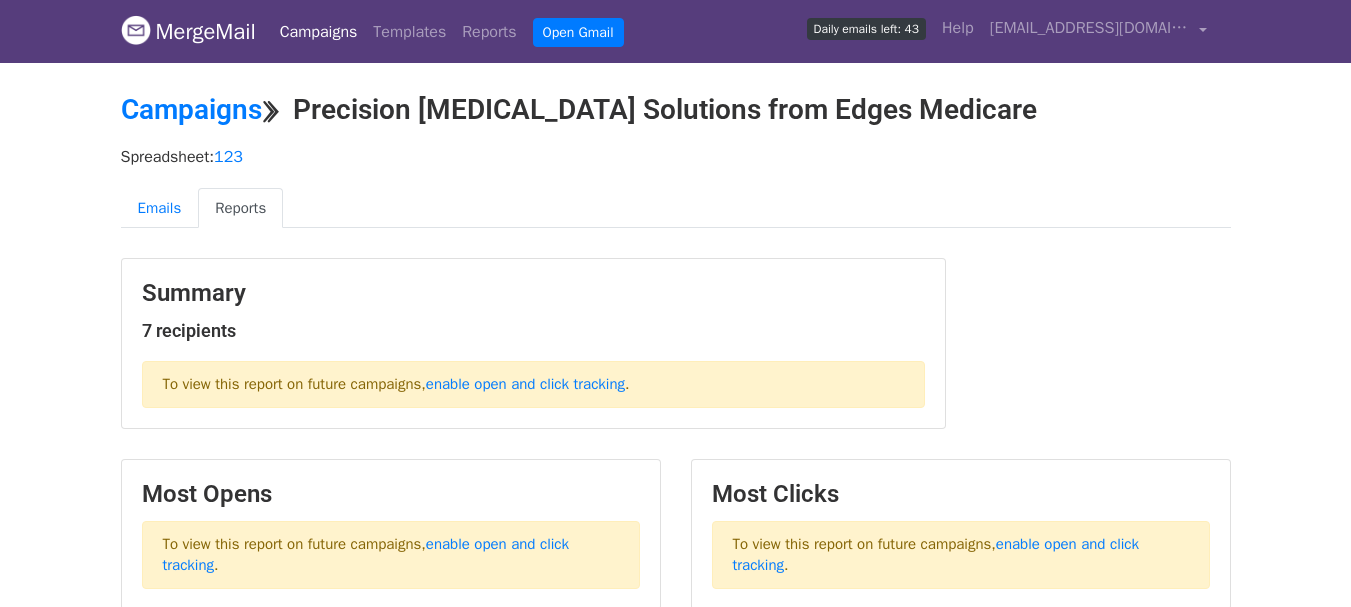 scroll, scrollTop: 0, scrollLeft: 0, axis: both 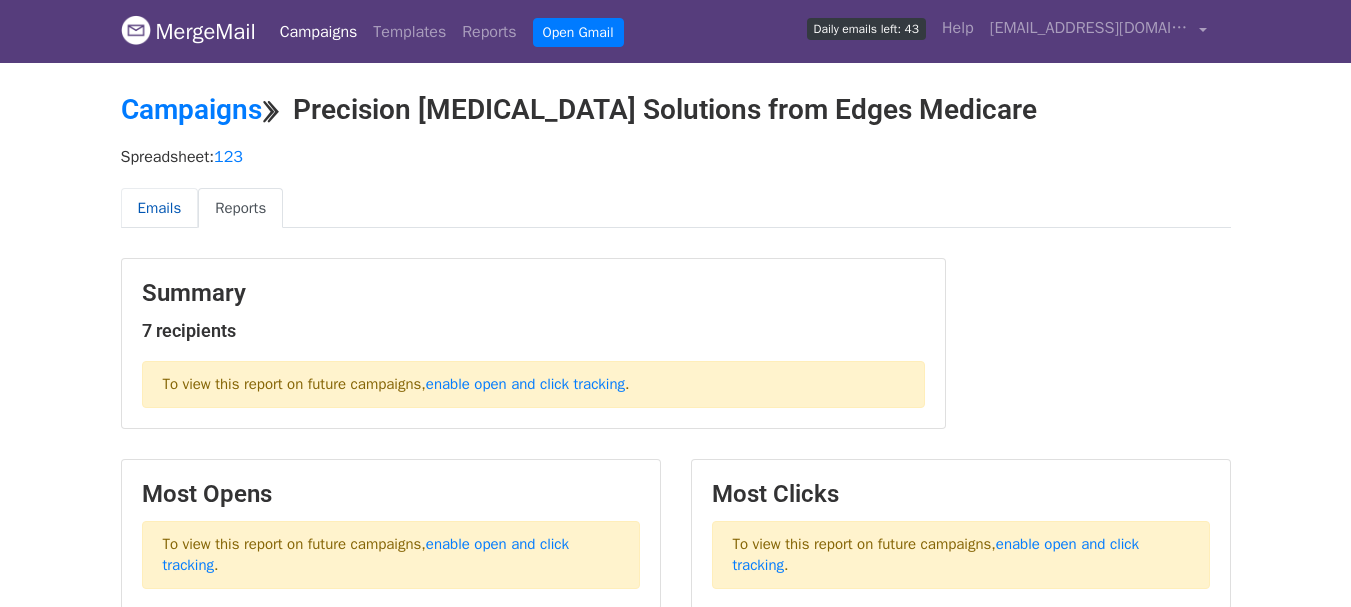 click on "Emails" at bounding box center [160, 208] 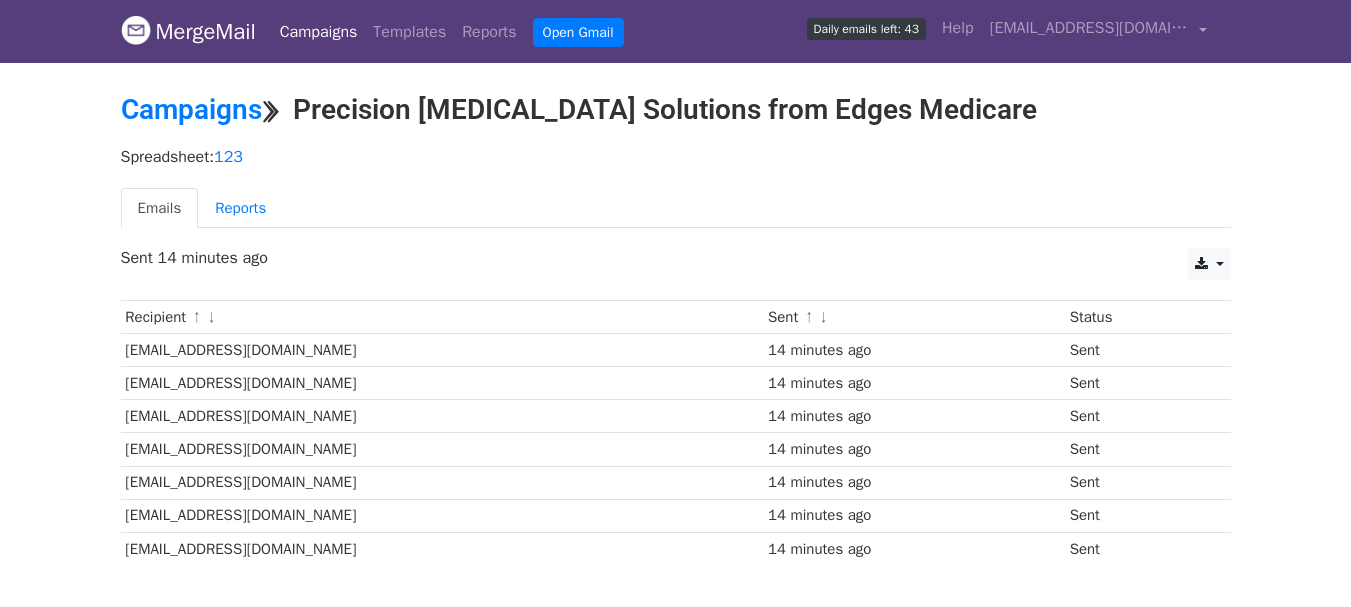 scroll, scrollTop: 0, scrollLeft: 0, axis: both 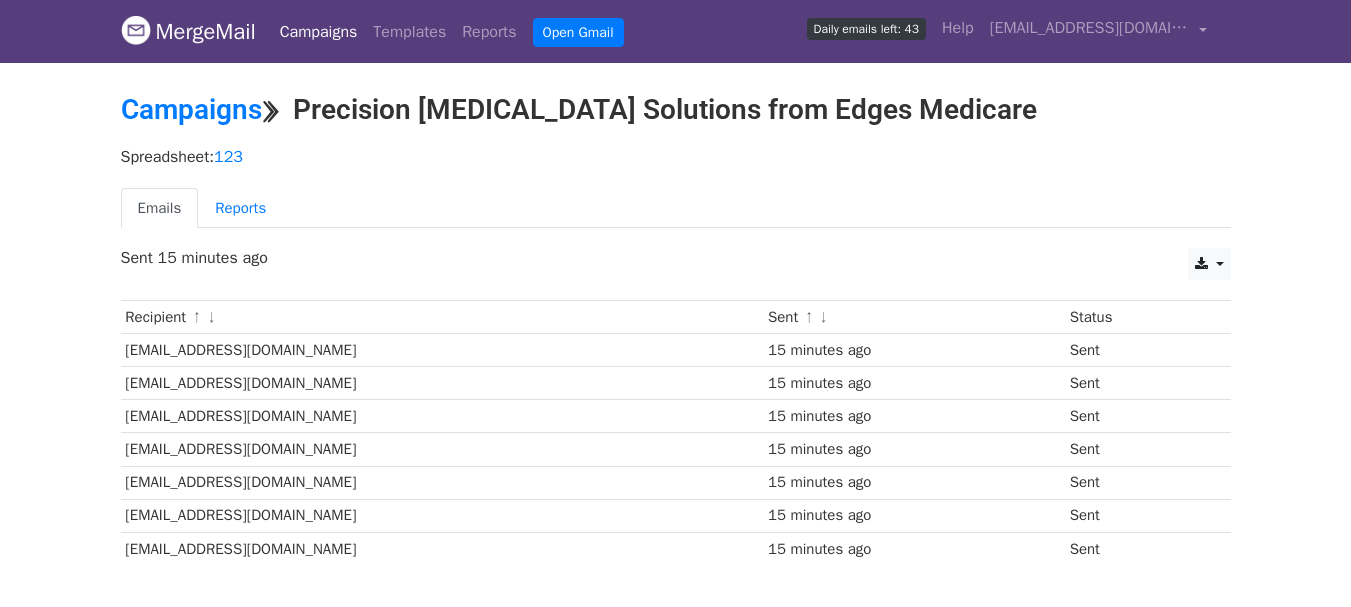 click on "Campaigns" at bounding box center [319, 32] 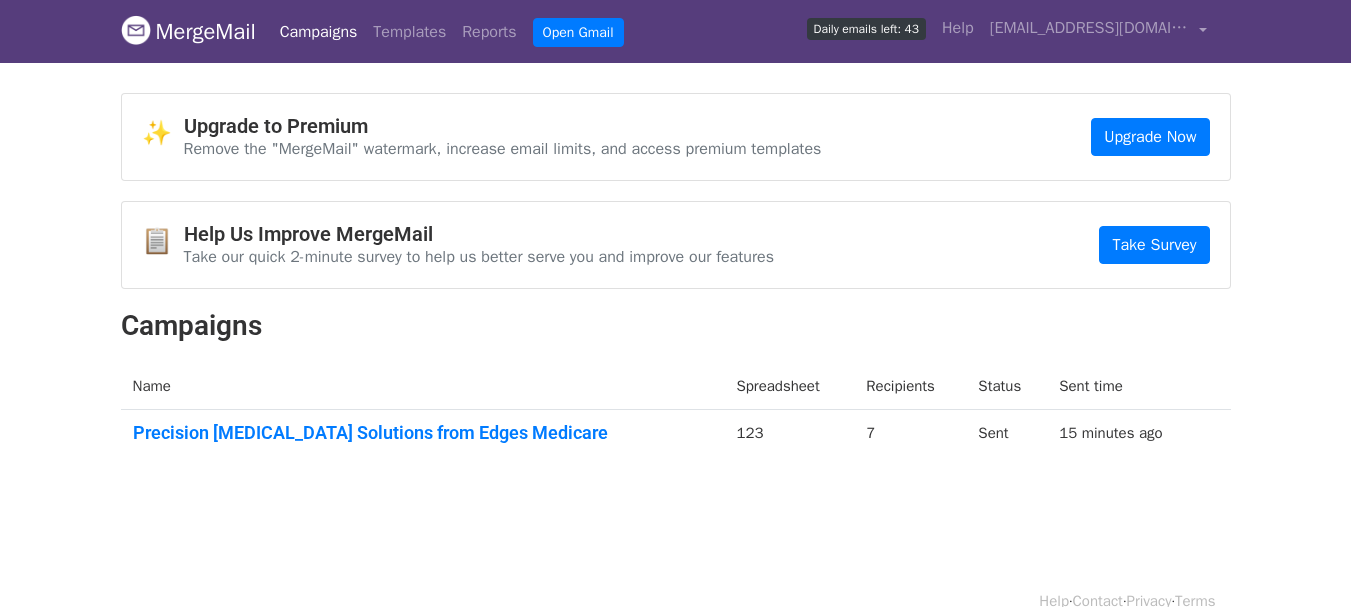 scroll, scrollTop: 0, scrollLeft: 0, axis: both 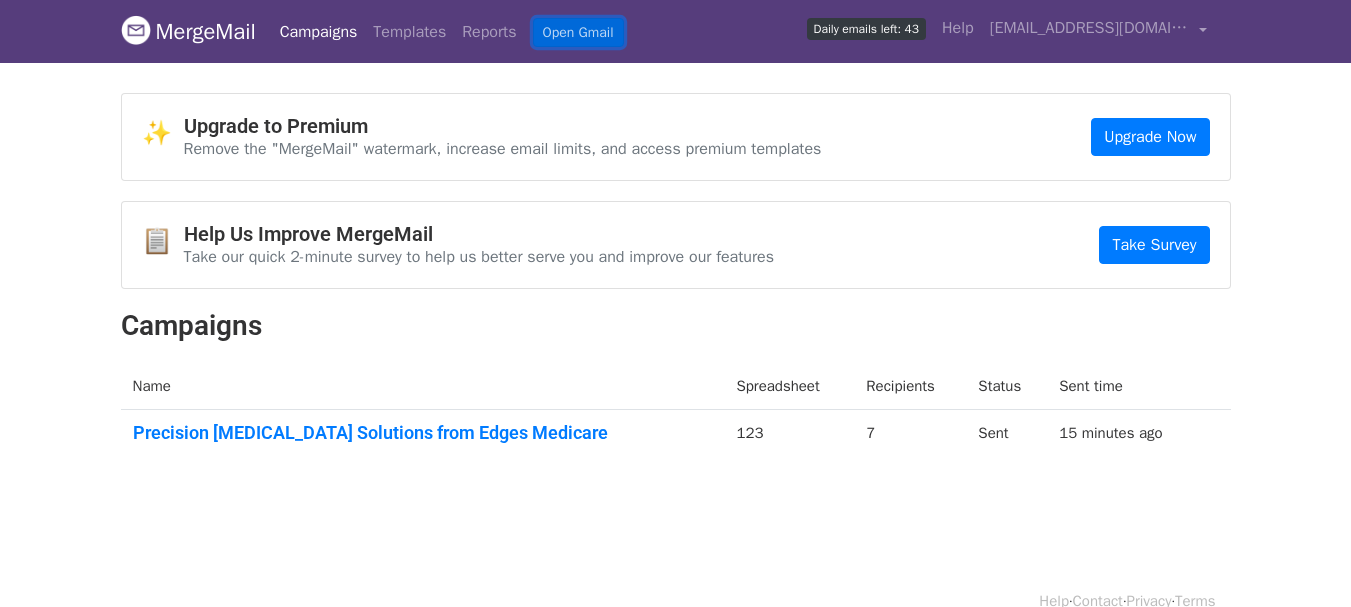 click on "Open Gmail" at bounding box center (578, 32) 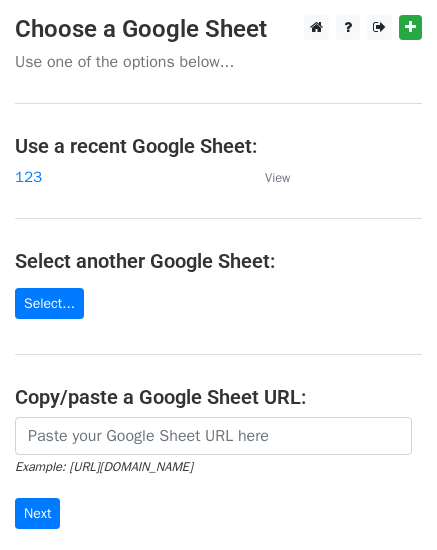 scroll, scrollTop: 0, scrollLeft: 0, axis: both 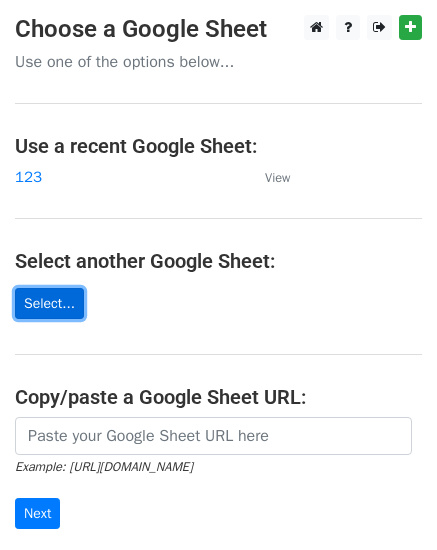 click on "Select..." at bounding box center (49, 303) 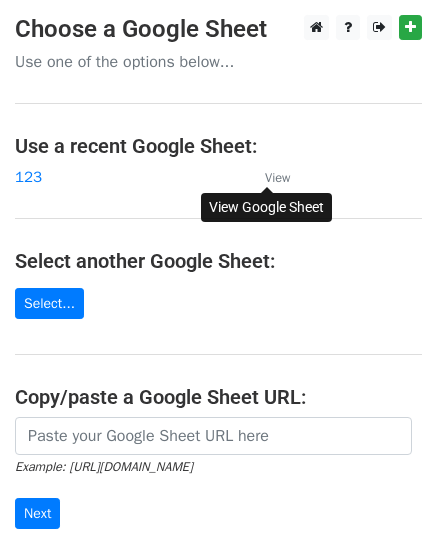 click on "View" at bounding box center [277, 178] 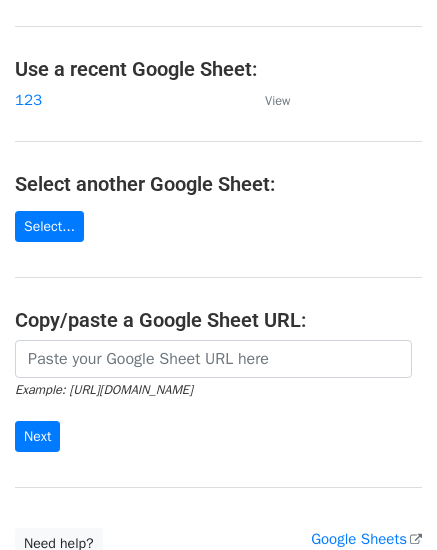 scroll, scrollTop: 0, scrollLeft: 0, axis: both 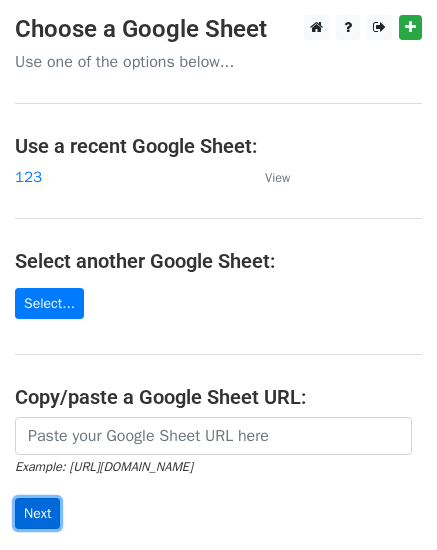 click on "Next" at bounding box center (37, 513) 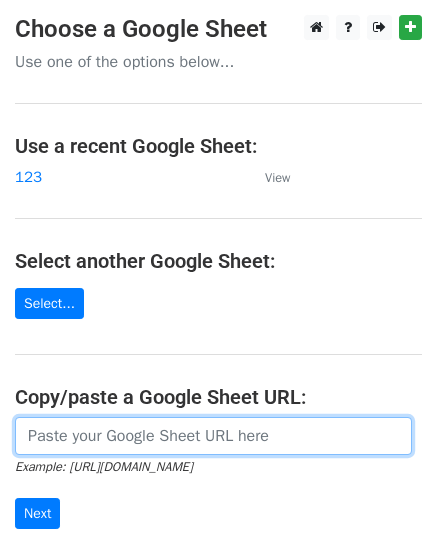 click at bounding box center (213, 436) 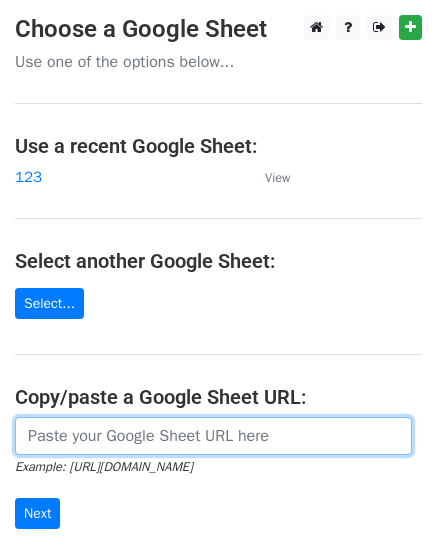 click at bounding box center [213, 436] 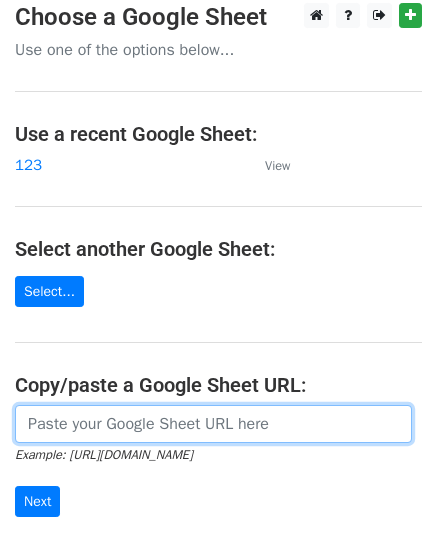 scroll, scrollTop: 0, scrollLeft: 0, axis: both 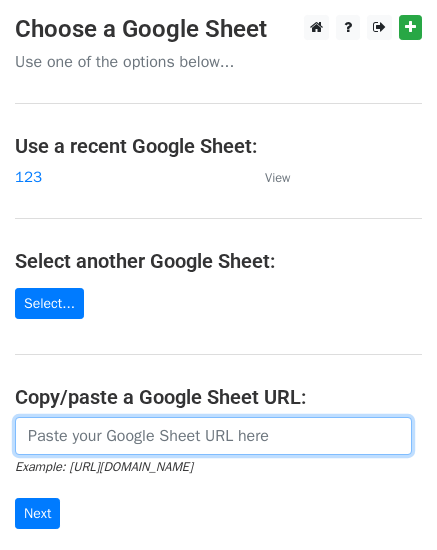click at bounding box center [213, 436] 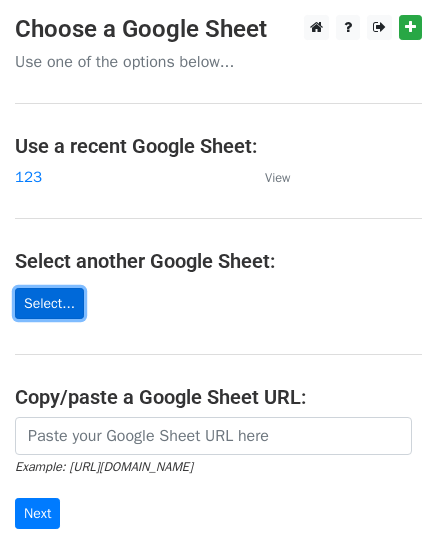 click on "Select..." at bounding box center [49, 303] 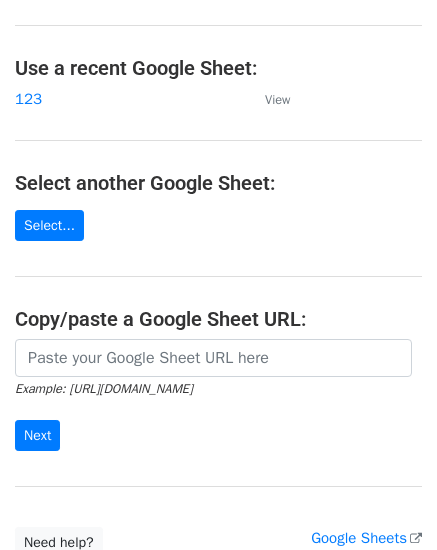scroll, scrollTop: 100, scrollLeft: 0, axis: vertical 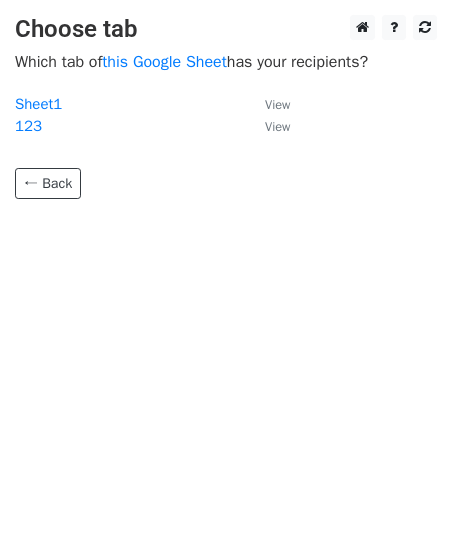 click on "123" at bounding box center [130, 126] 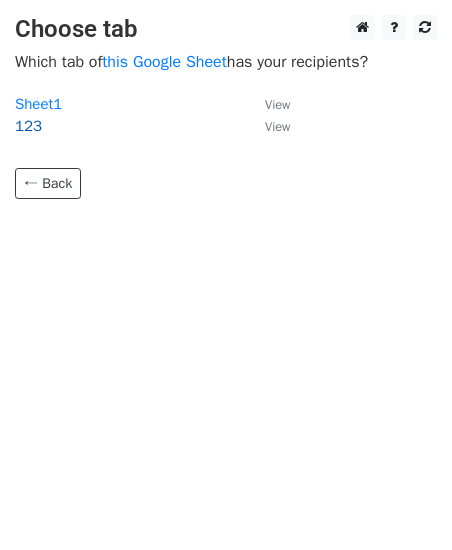 click on "123" at bounding box center [28, 126] 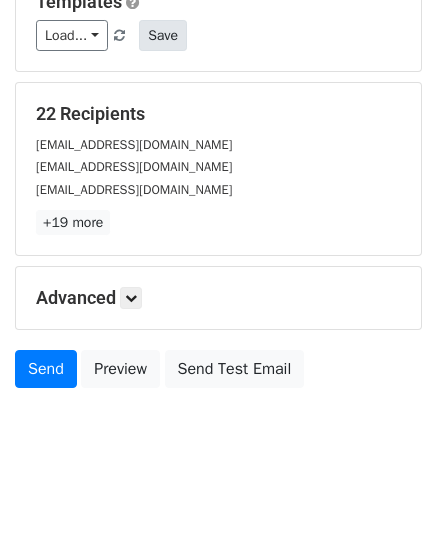 scroll, scrollTop: 300, scrollLeft: 0, axis: vertical 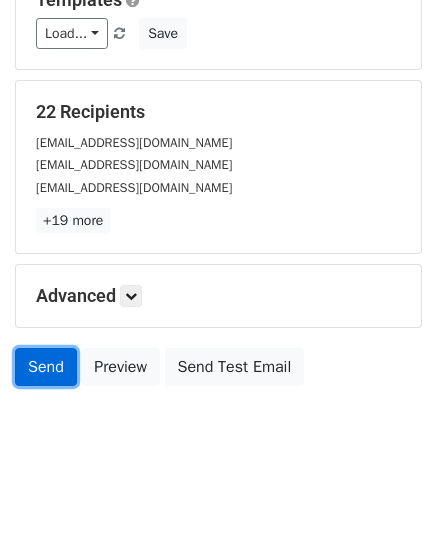 click on "Send" at bounding box center (46, 367) 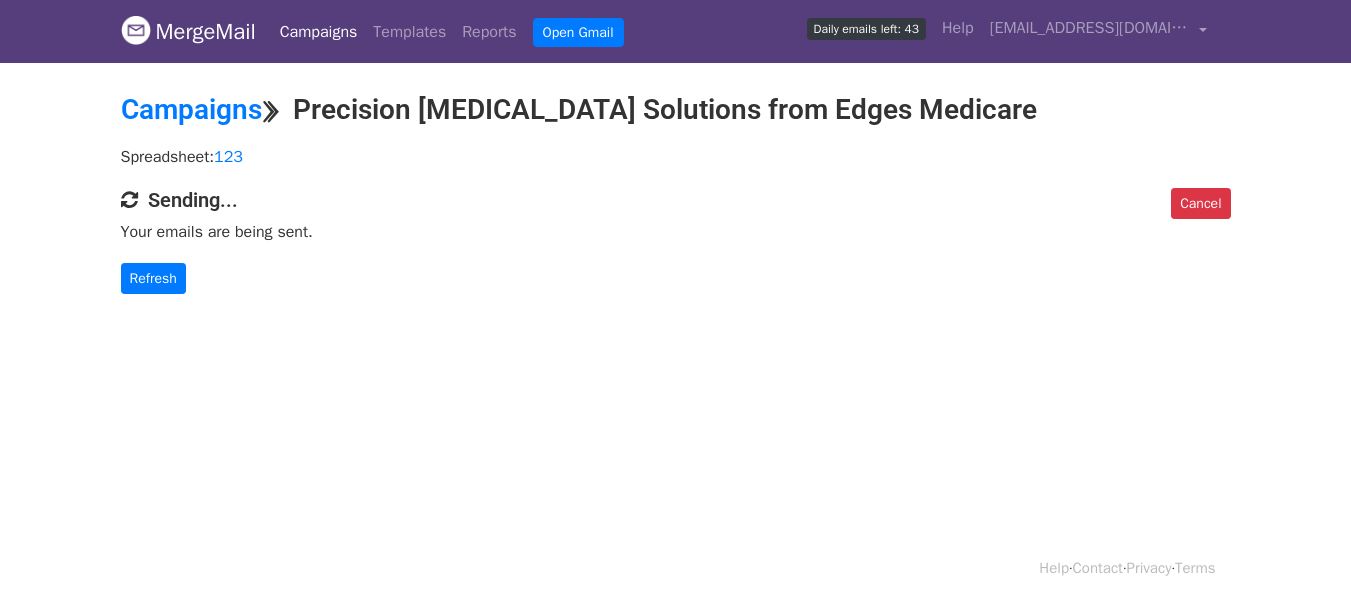 scroll, scrollTop: 0, scrollLeft: 0, axis: both 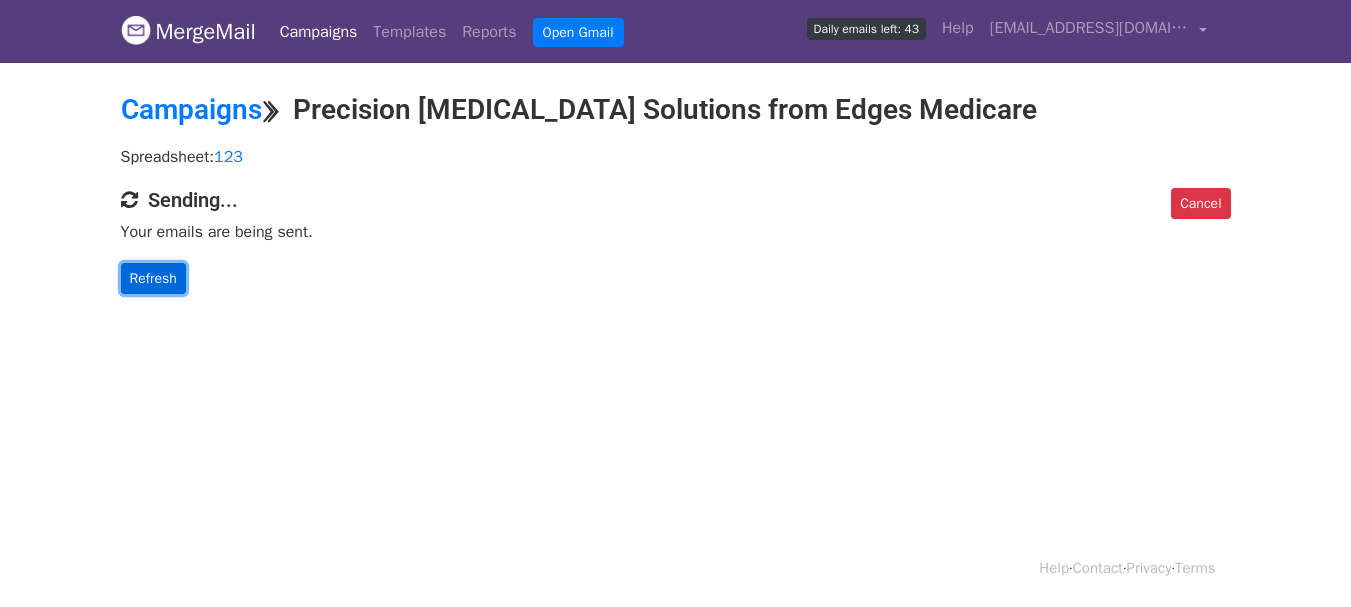 click on "Refresh" at bounding box center (153, 278) 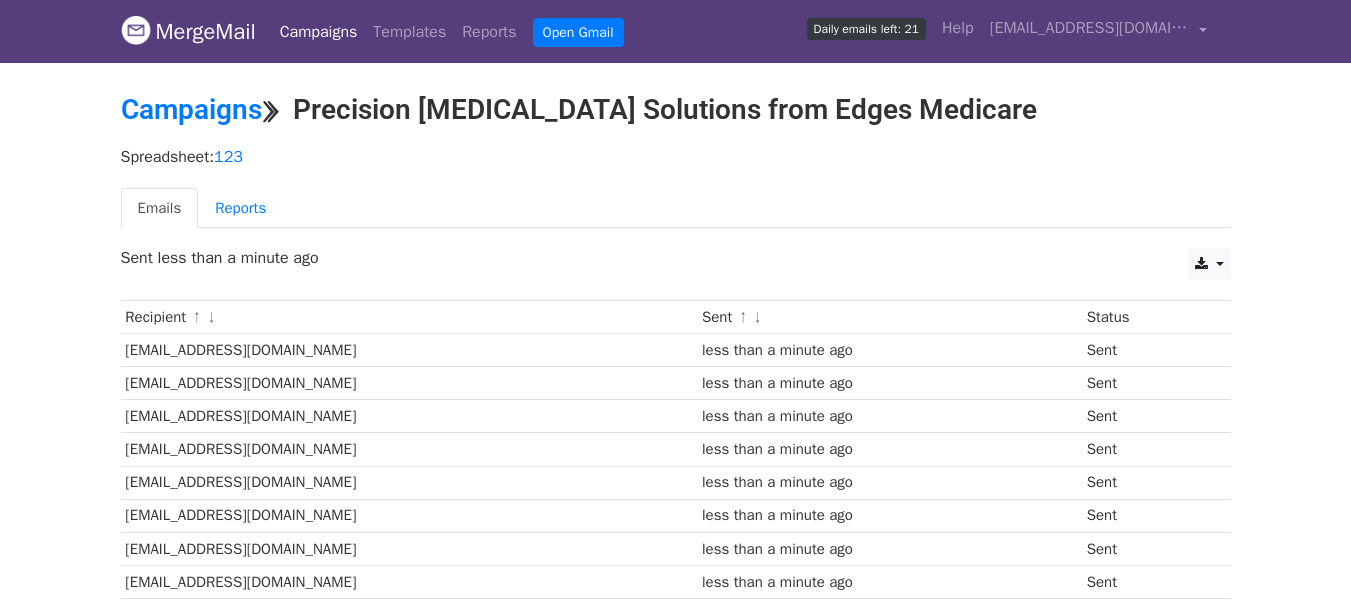 scroll, scrollTop: 0, scrollLeft: 0, axis: both 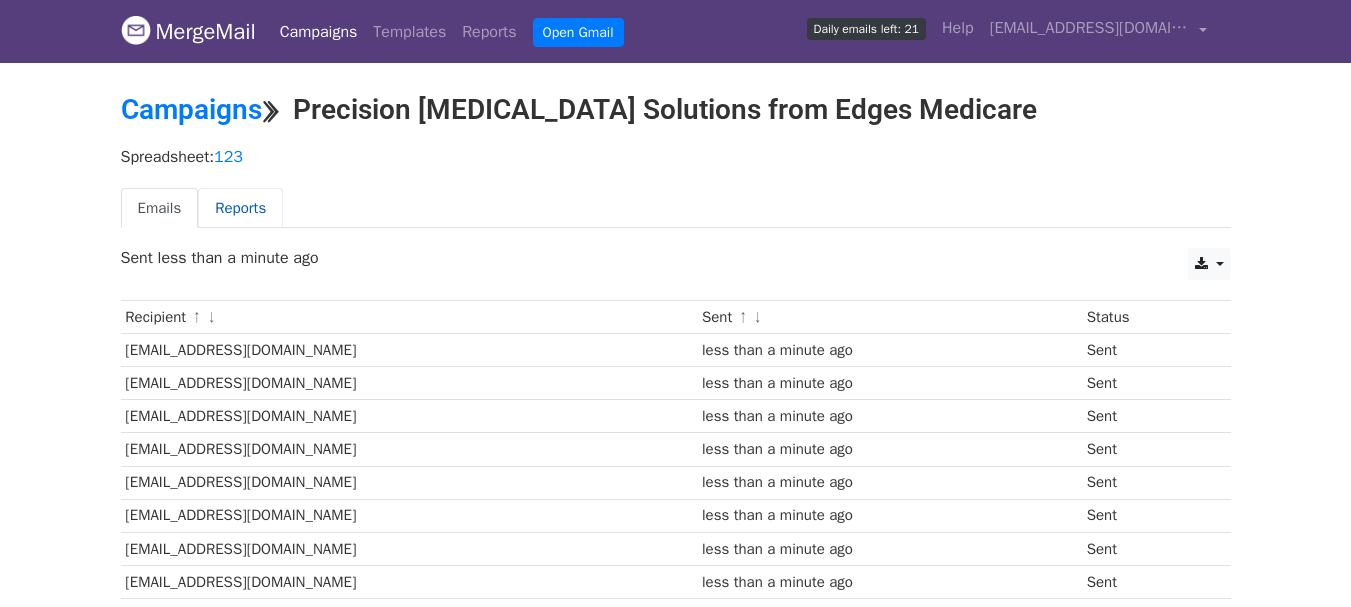 click on "Reports" at bounding box center (240, 208) 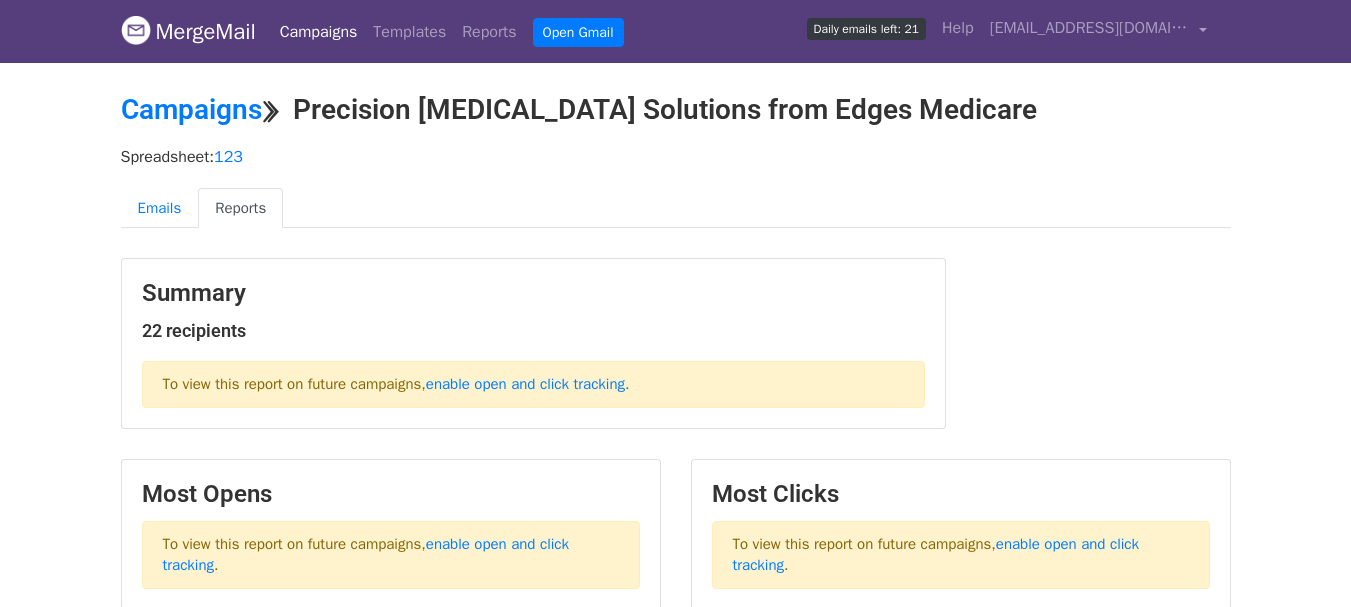 scroll, scrollTop: 0, scrollLeft: 0, axis: both 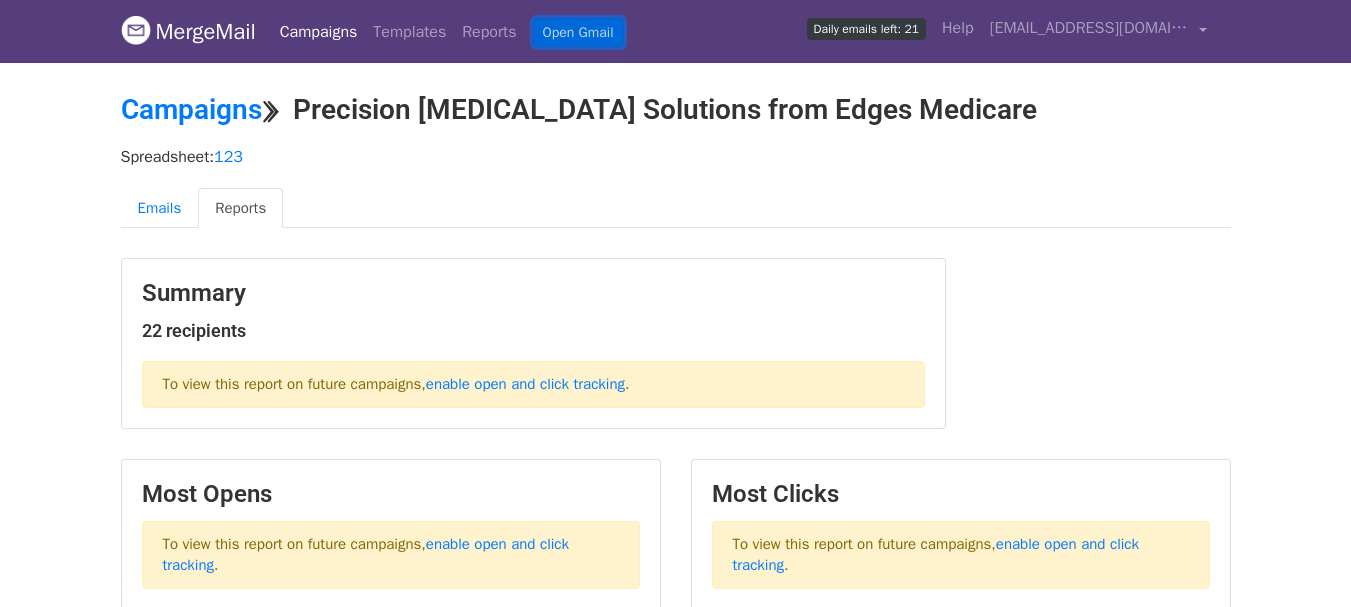 click on "Open Gmail" at bounding box center (578, 32) 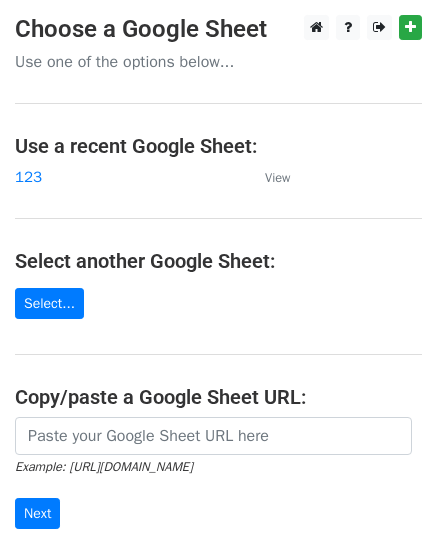 scroll, scrollTop: 0, scrollLeft: 0, axis: both 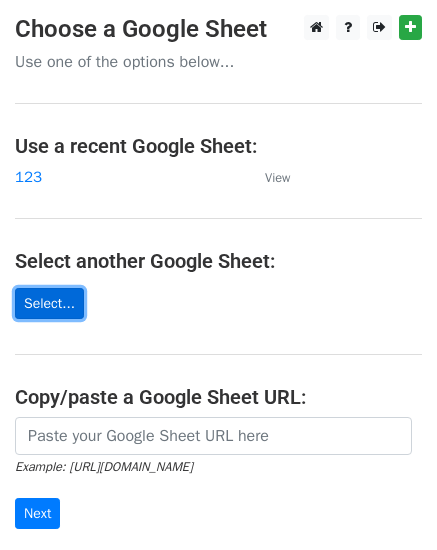 click on "Select..." at bounding box center [49, 303] 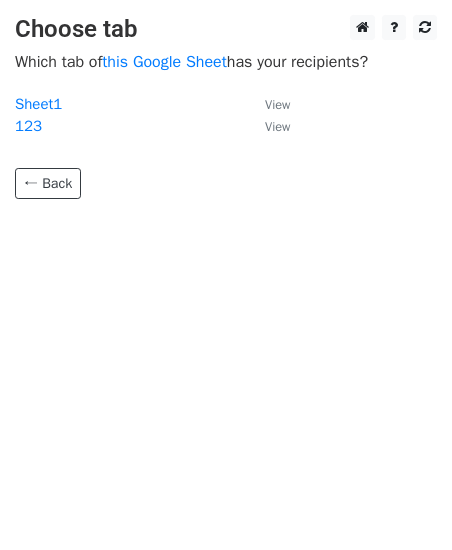 scroll, scrollTop: 0, scrollLeft: 0, axis: both 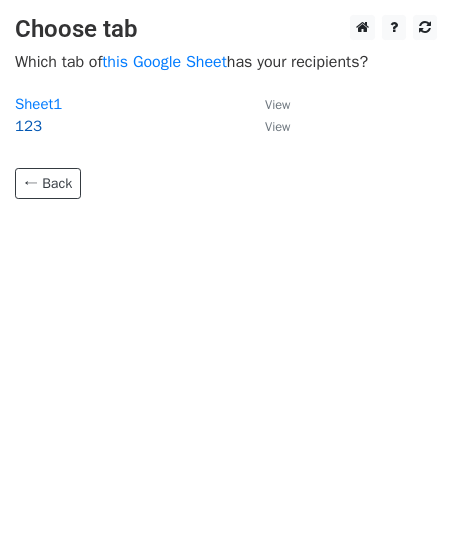 click on "123" at bounding box center (28, 126) 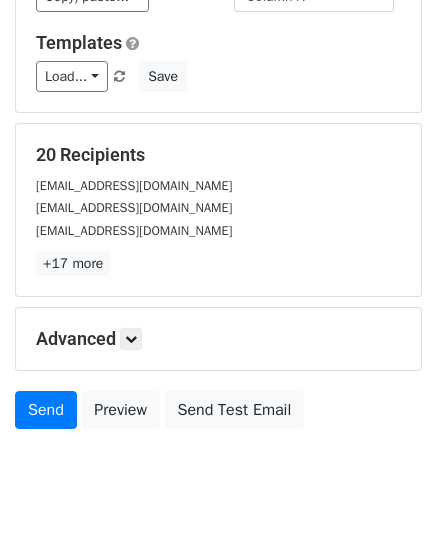 scroll, scrollTop: 306, scrollLeft: 0, axis: vertical 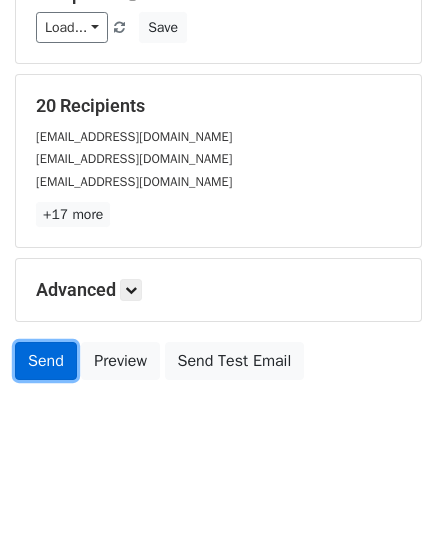 click on "Send" at bounding box center (46, 361) 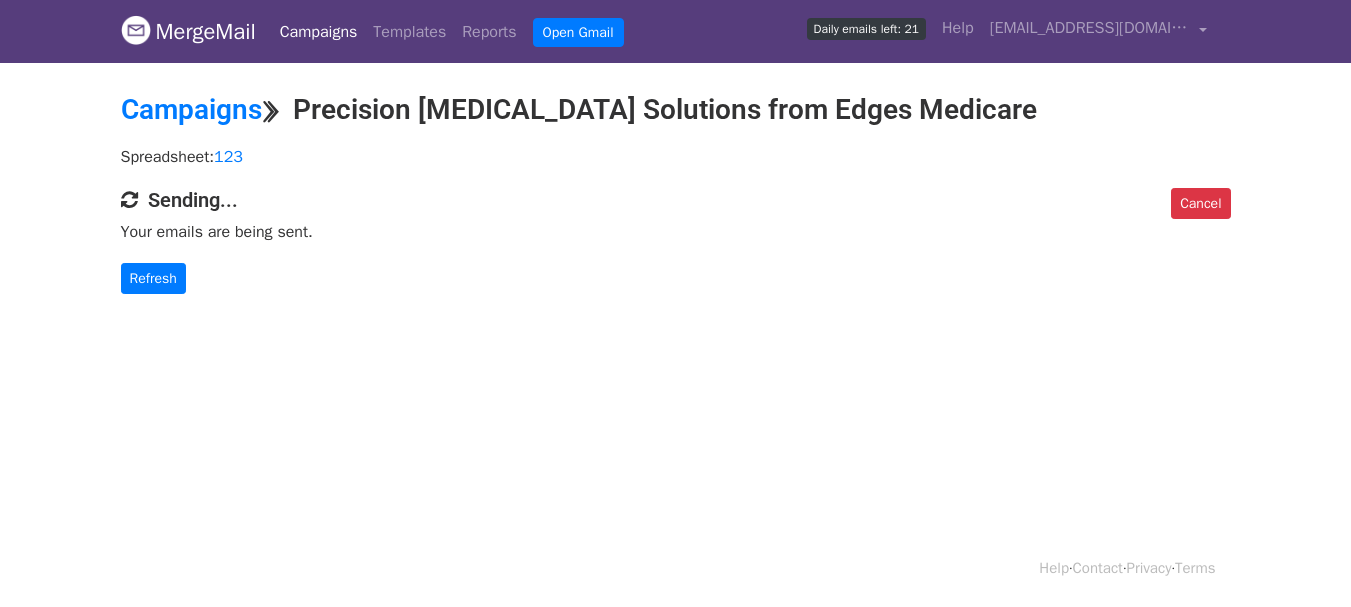scroll, scrollTop: 0, scrollLeft: 0, axis: both 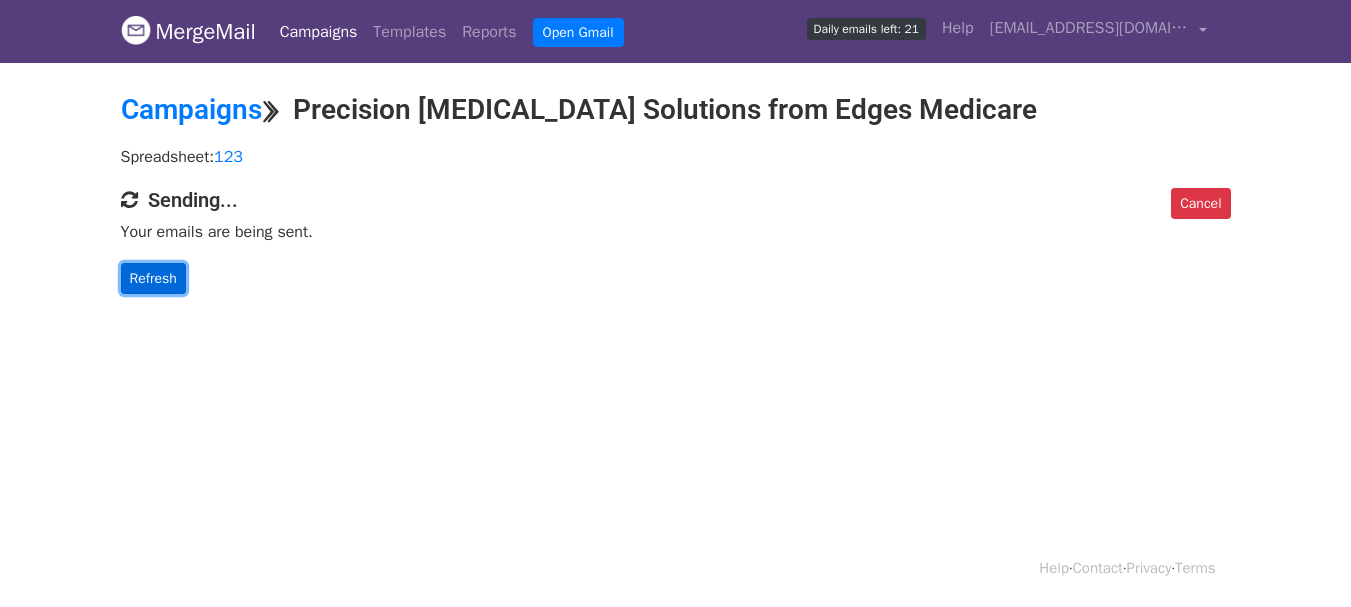 click on "Refresh" at bounding box center (153, 278) 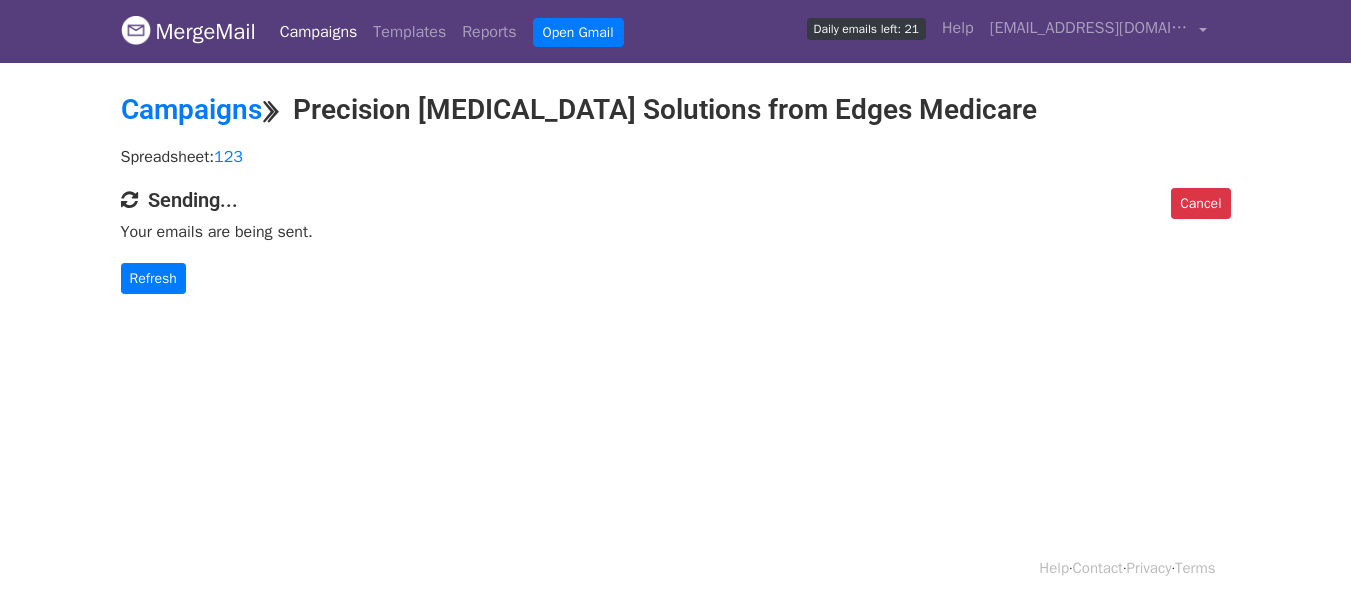 scroll, scrollTop: 0, scrollLeft: 0, axis: both 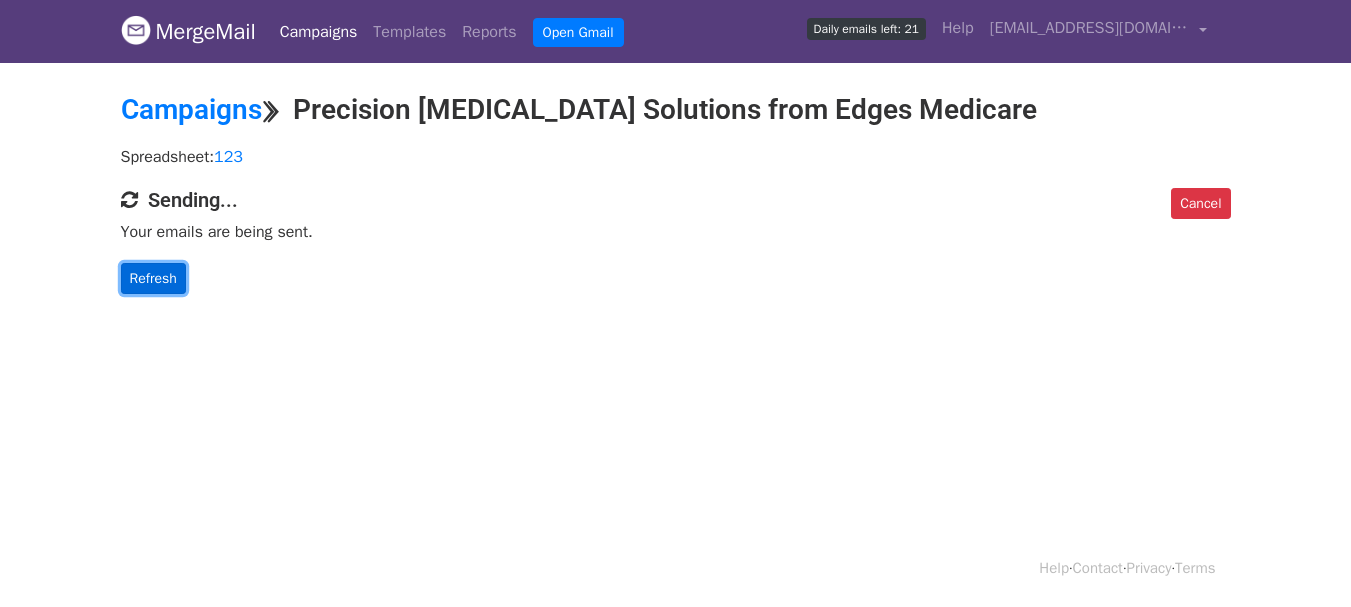 click on "Refresh" at bounding box center [153, 278] 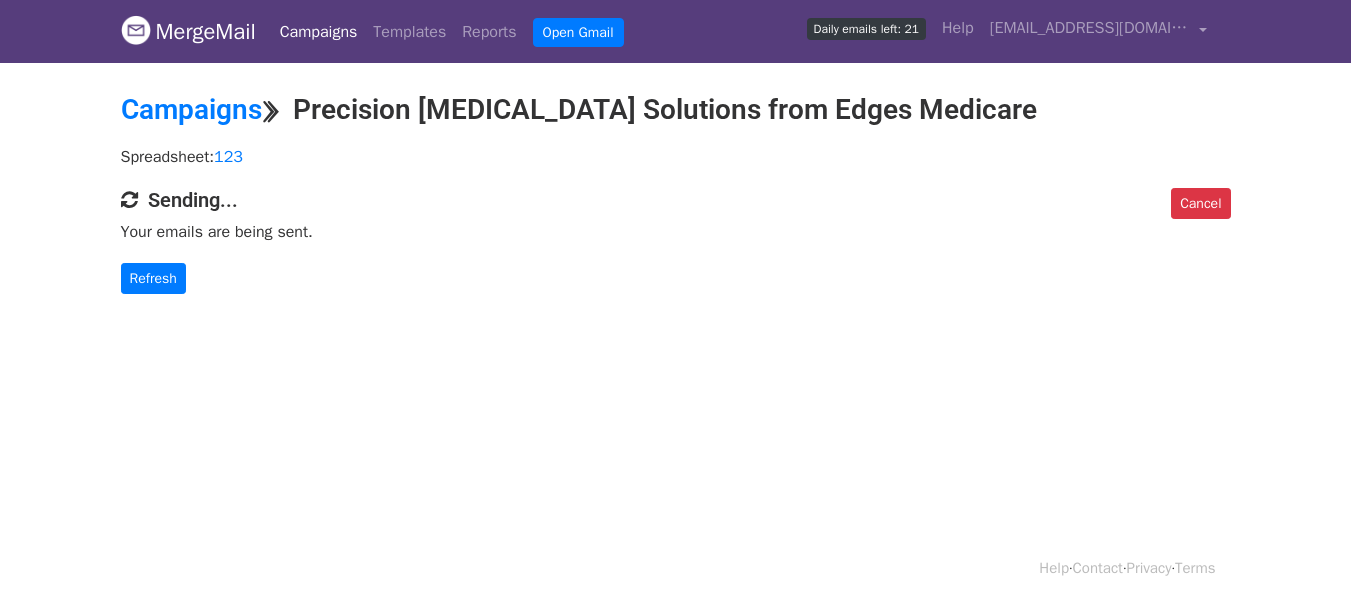 scroll, scrollTop: 0, scrollLeft: 0, axis: both 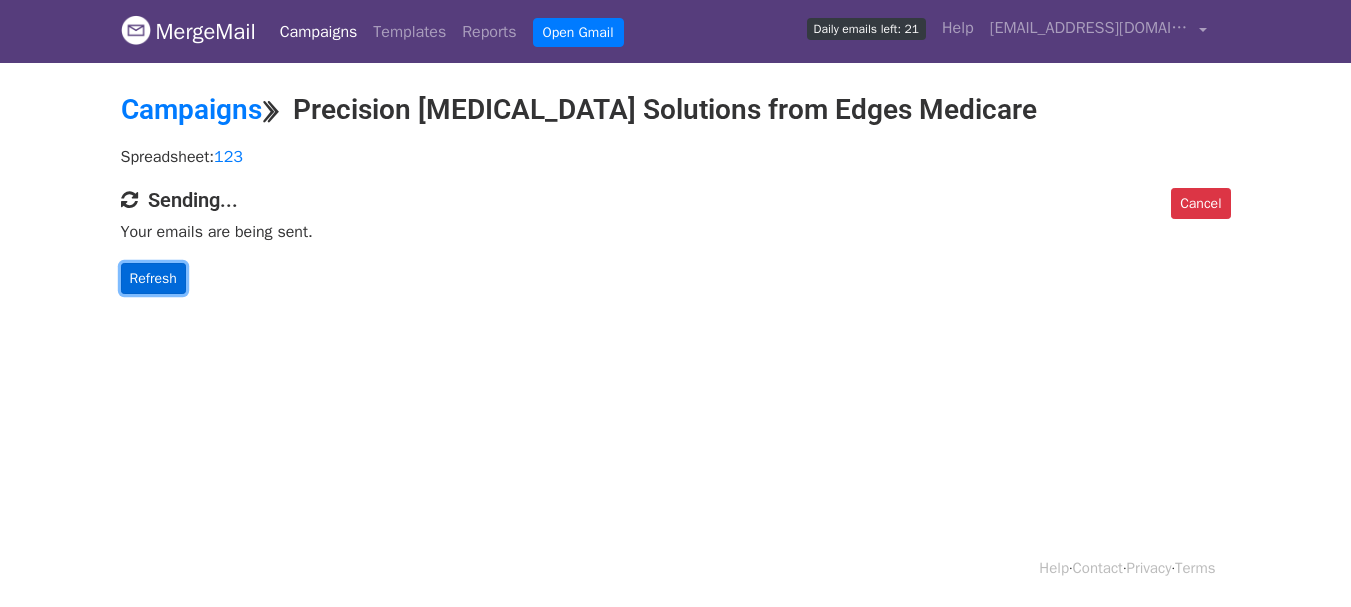 click on "Refresh" at bounding box center [153, 278] 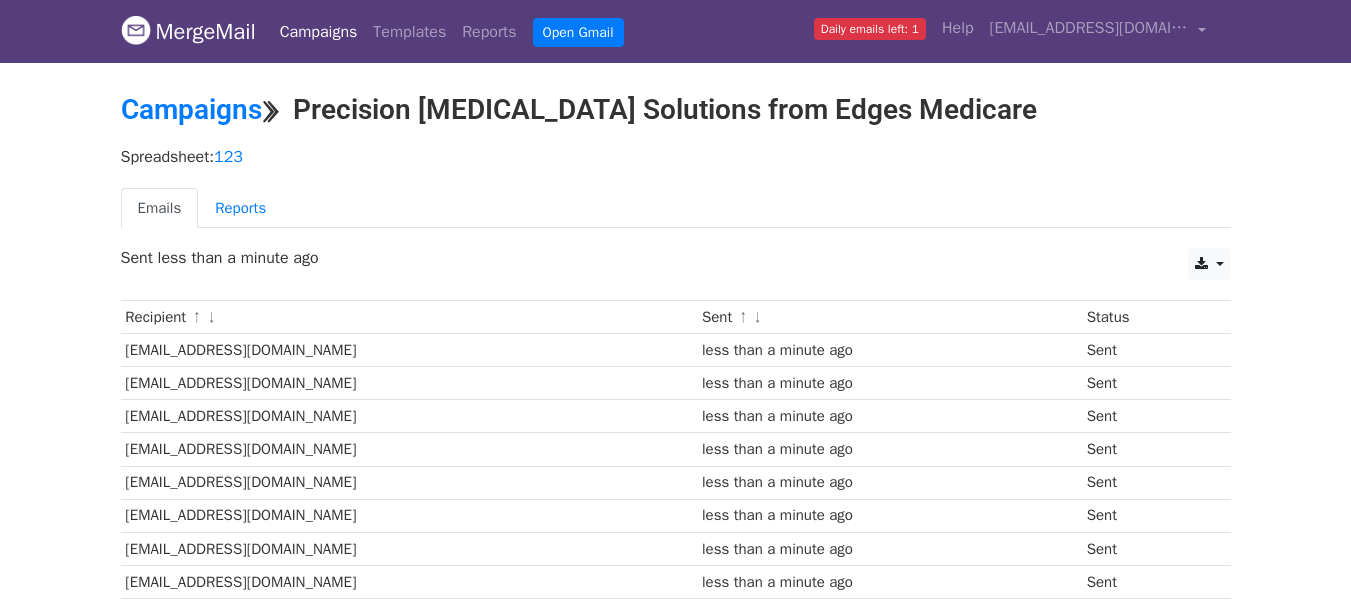 scroll, scrollTop: 0, scrollLeft: 0, axis: both 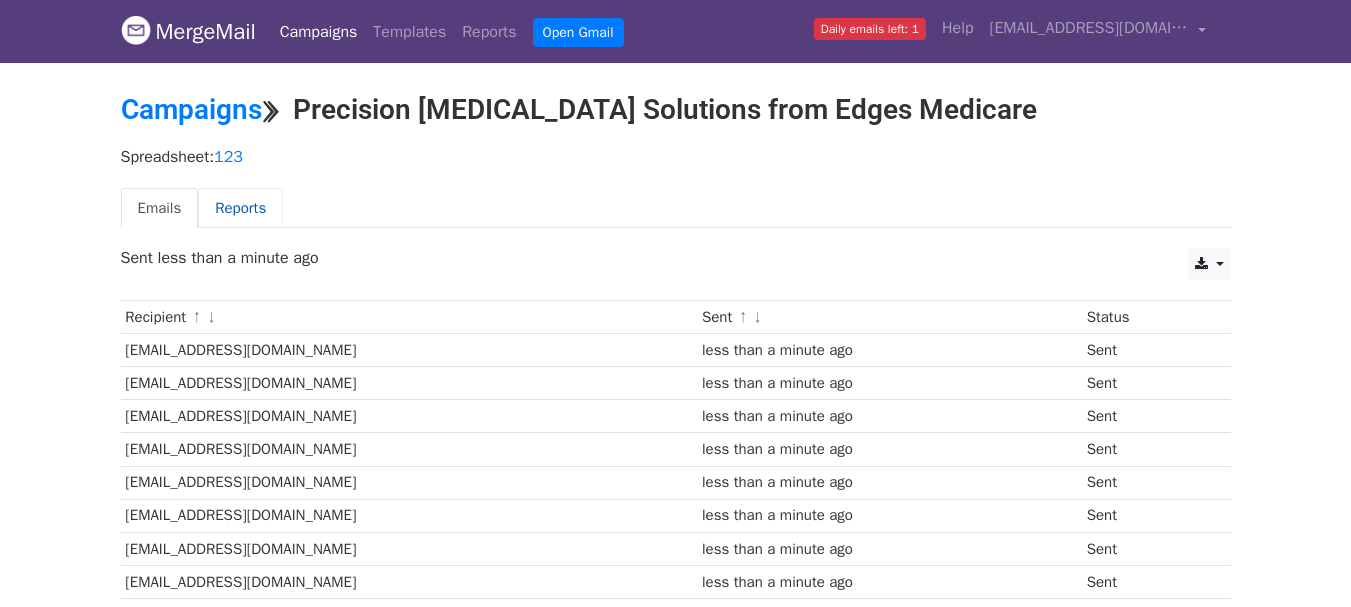 click on "Reports" at bounding box center (240, 208) 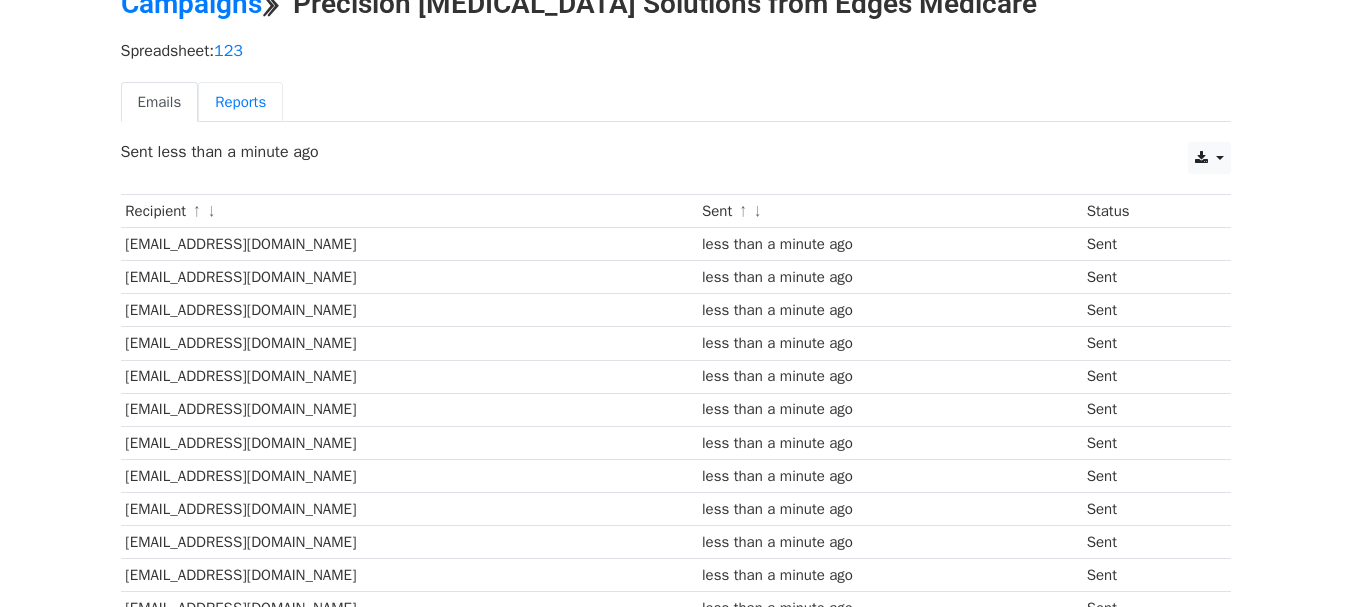 scroll, scrollTop: 192, scrollLeft: 0, axis: vertical 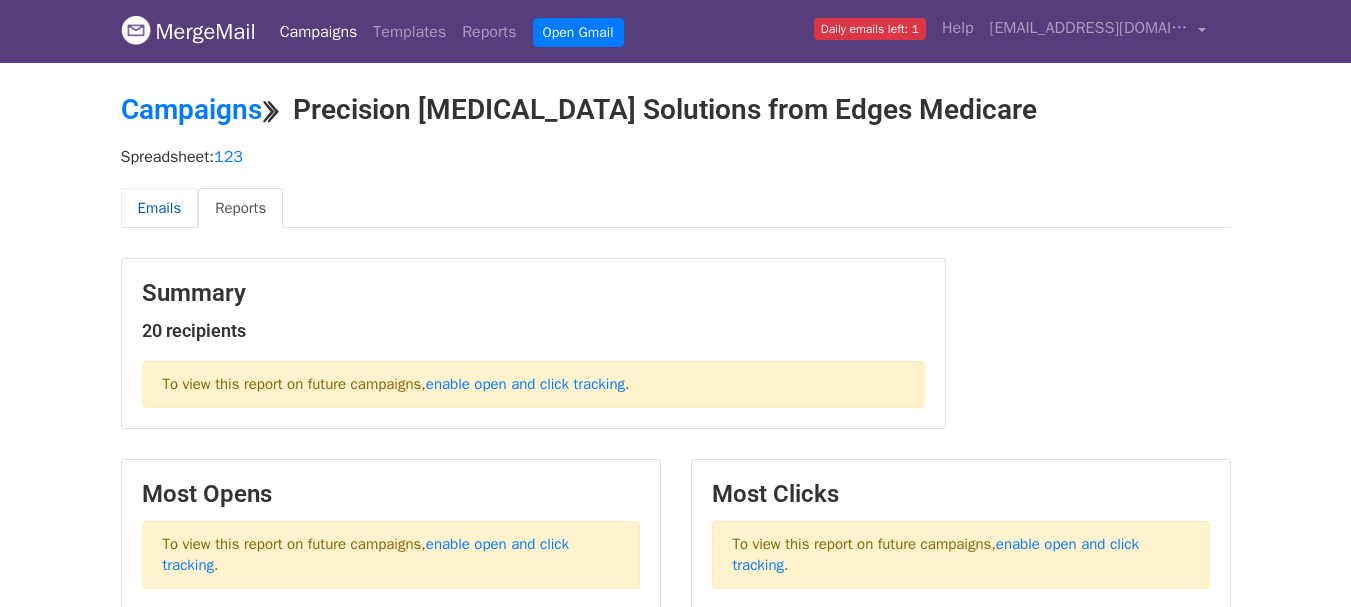 click on "Emails" at bounding box center [160, 208] 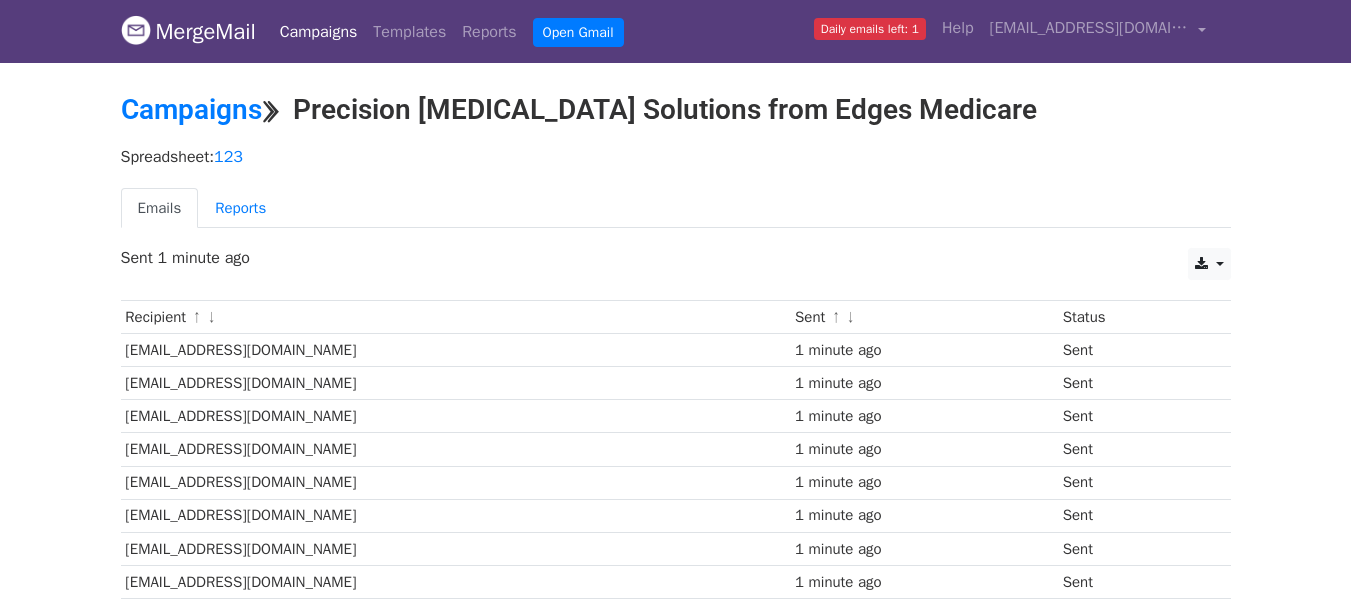 scroll, scrollTop: 175, scrollLeft: 0, axis: vertical 